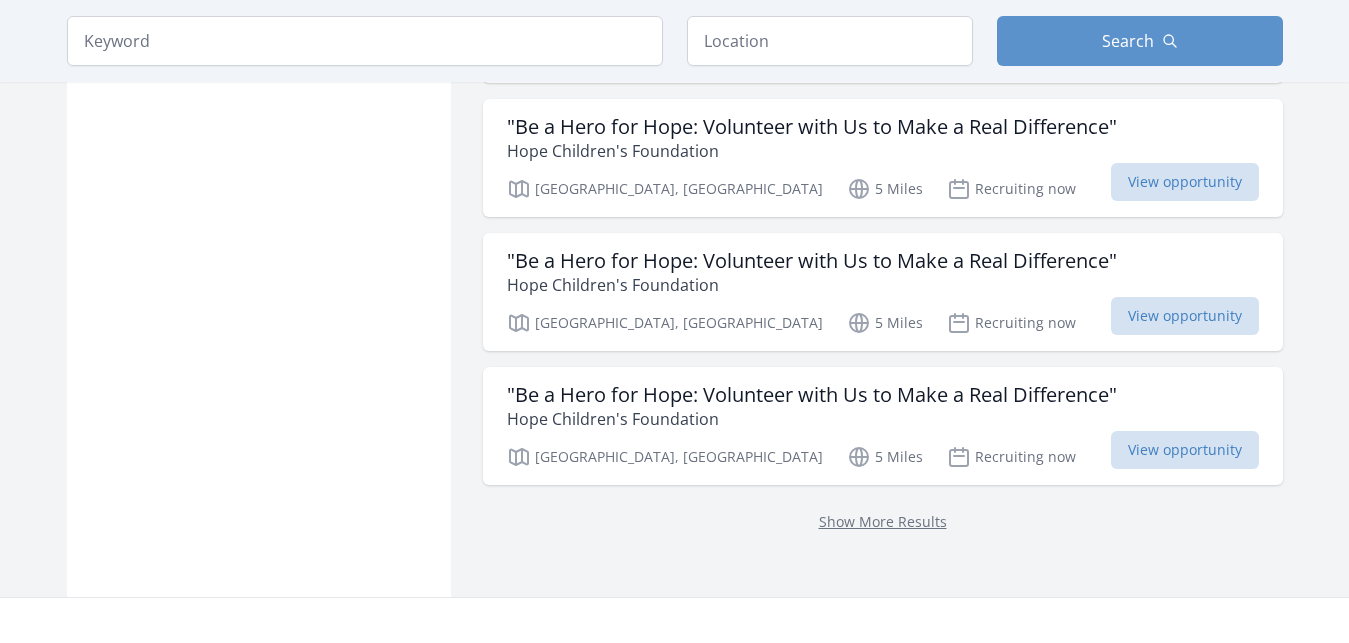 scroll, scrollTop: 2652, scrollLeft: 0, axis: vertical 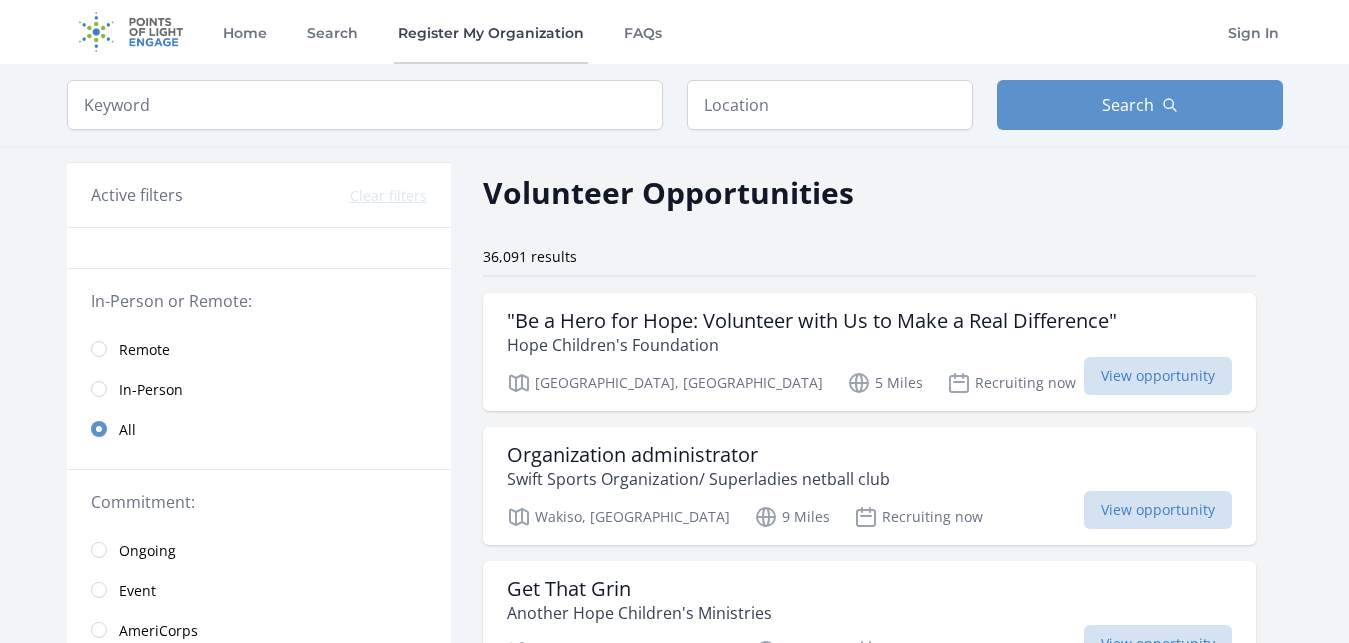 click on "Register My Organization" at bounding box center (491, 32) 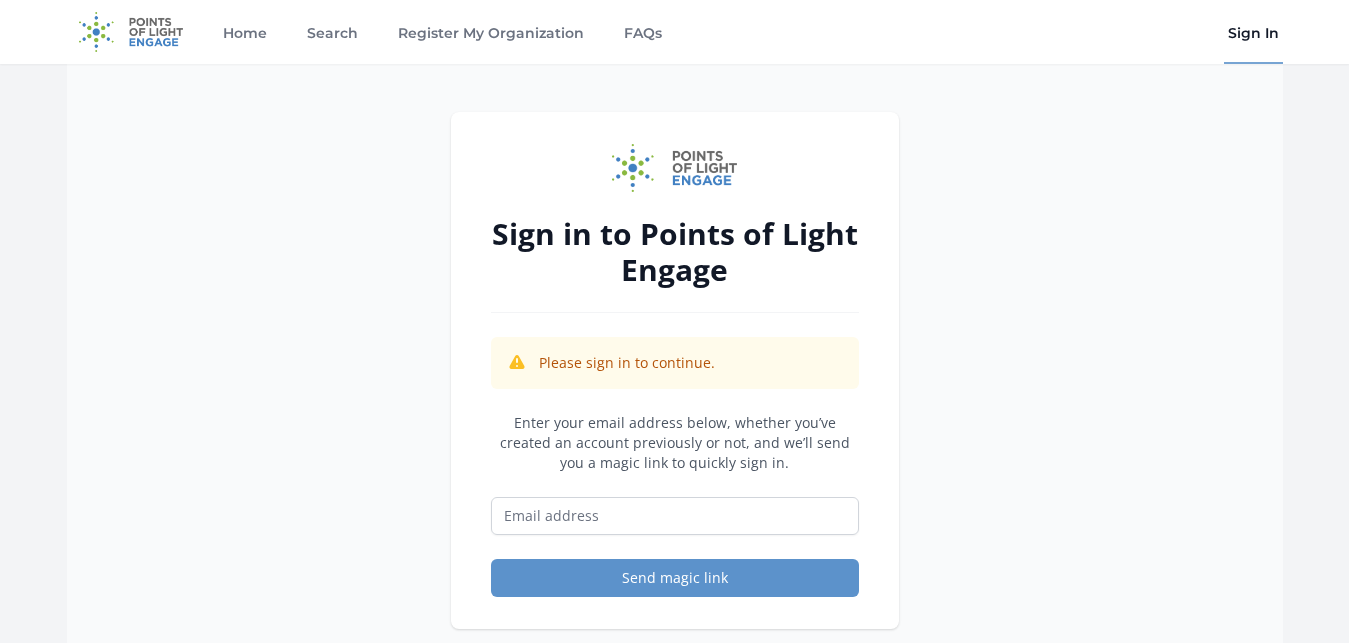 scroll, scrollTop: 0, scrollLeft: 0, axis: both 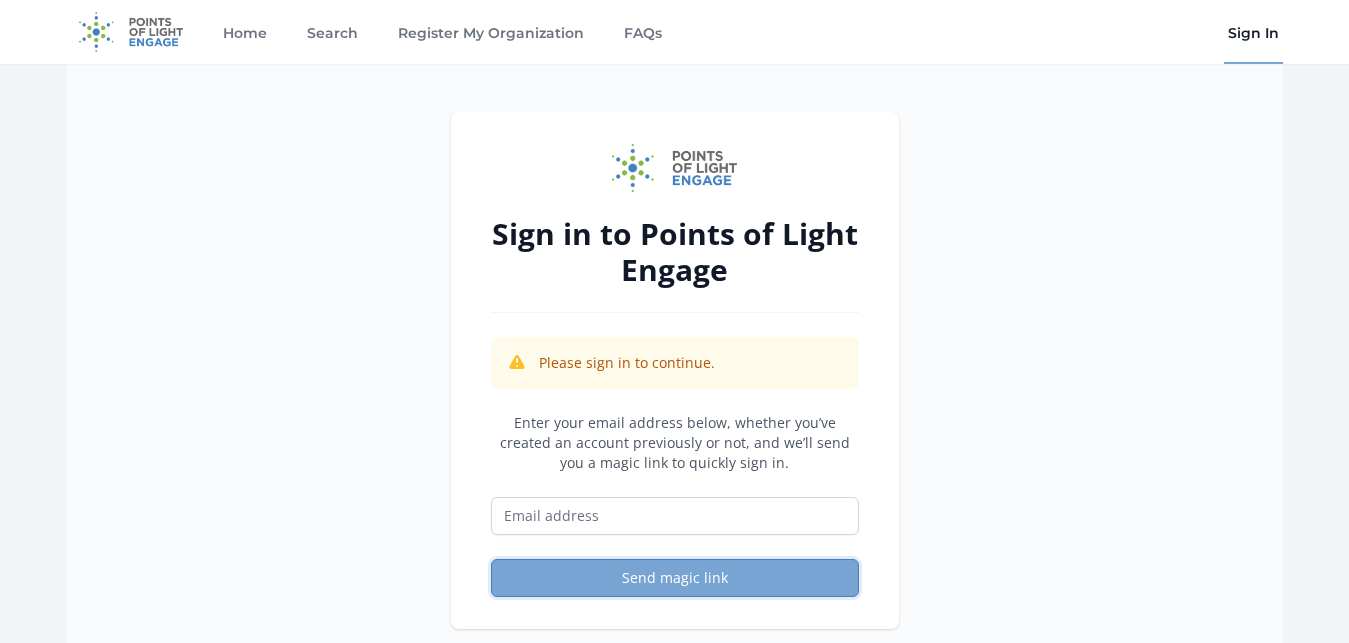 click on "Send magic link" at bounding box center (675, 578) 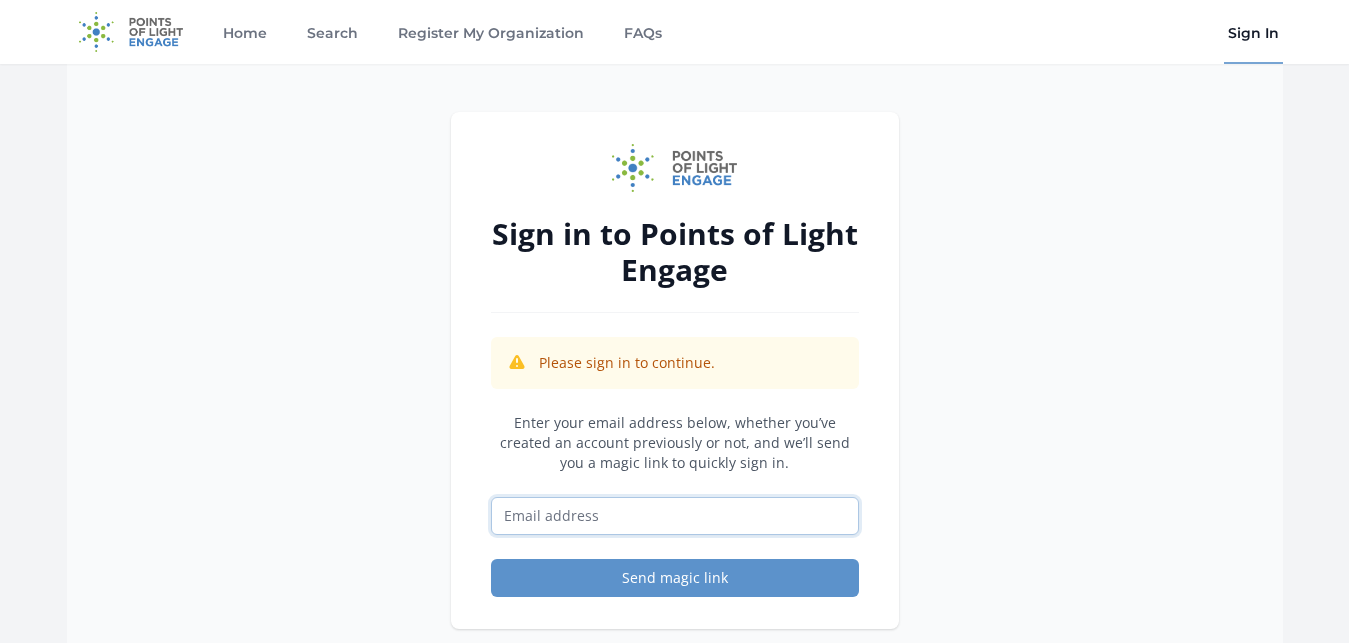 click at bounding box center [675, 516] 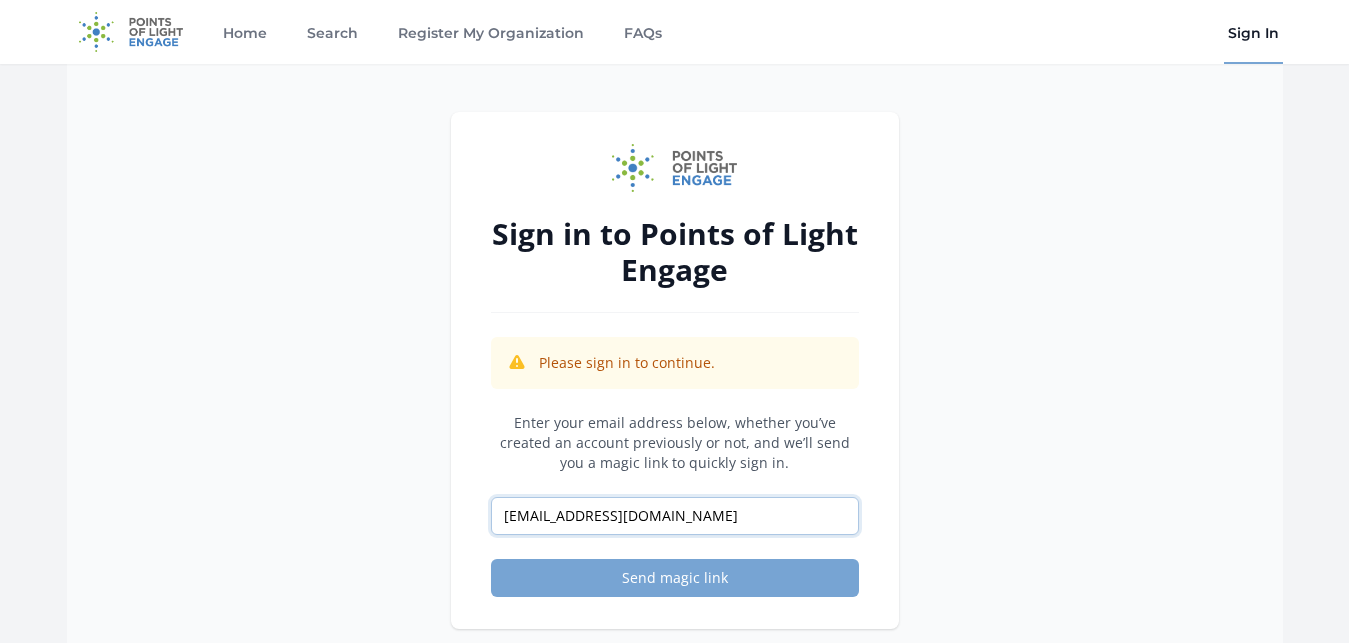 type on "[EMAIL_ADDRESS][DOMAIN_NAME]" 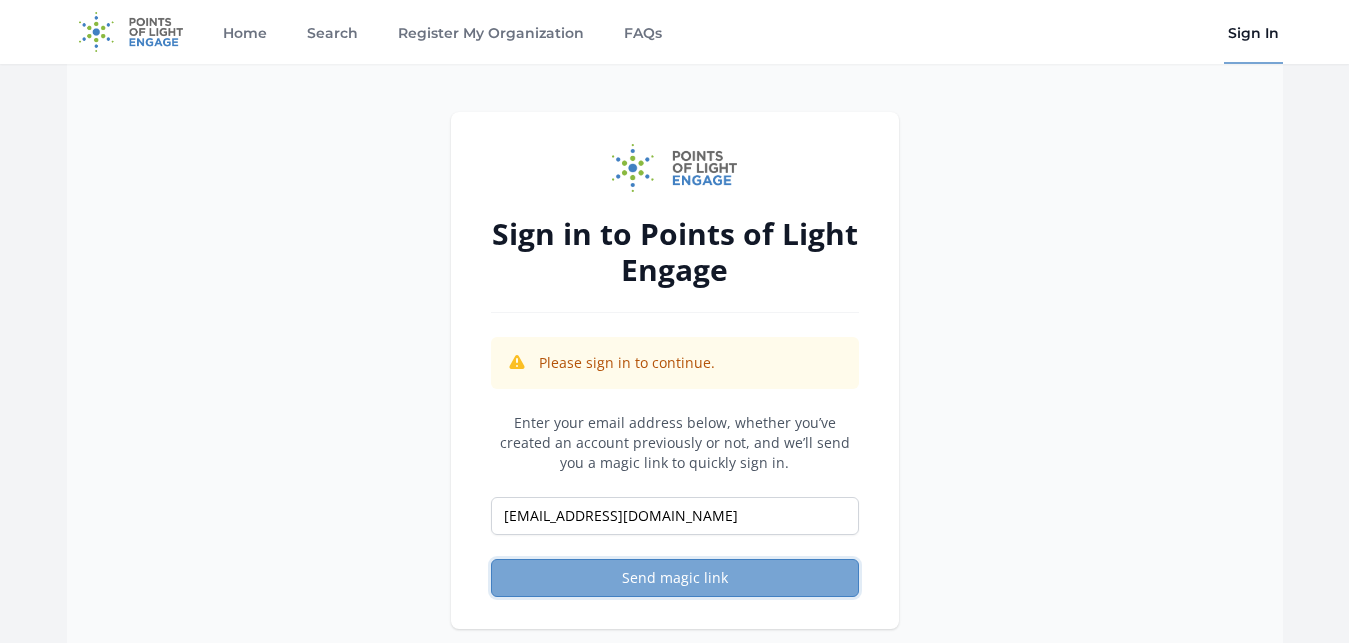 click on "Send magic link" at bounding box center (675, 578) 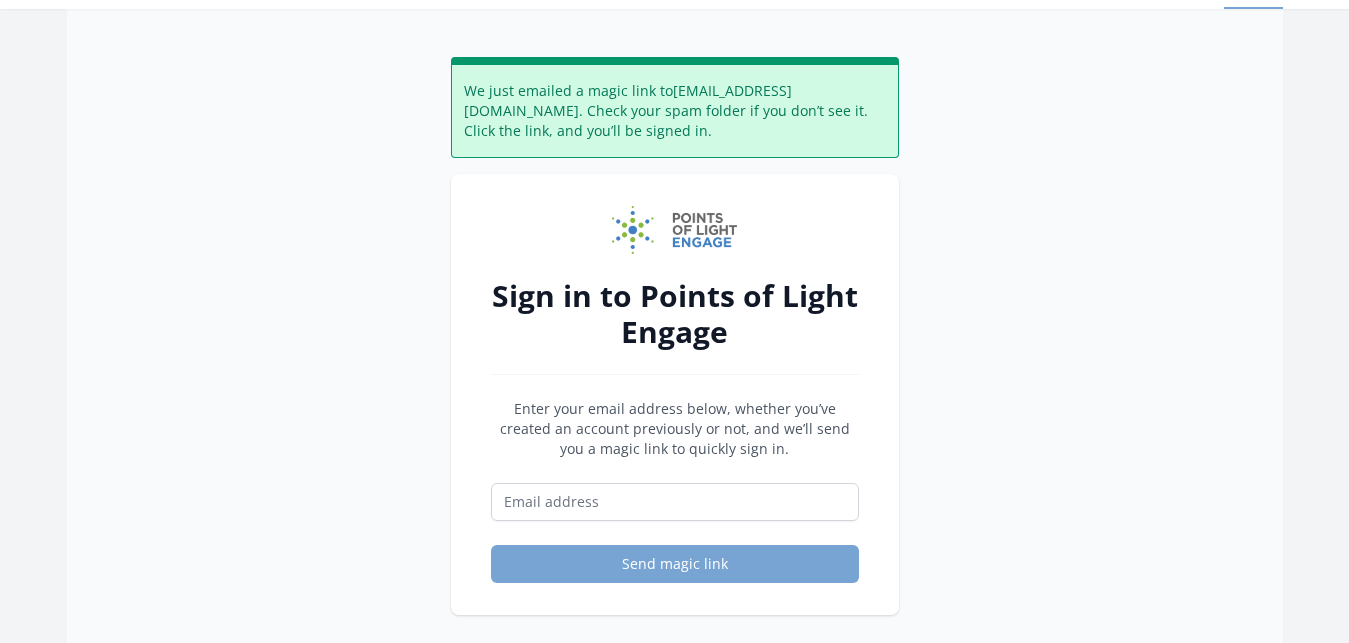 scroll, scrollTop: 102, scrollLeft: 0, axis: vertical 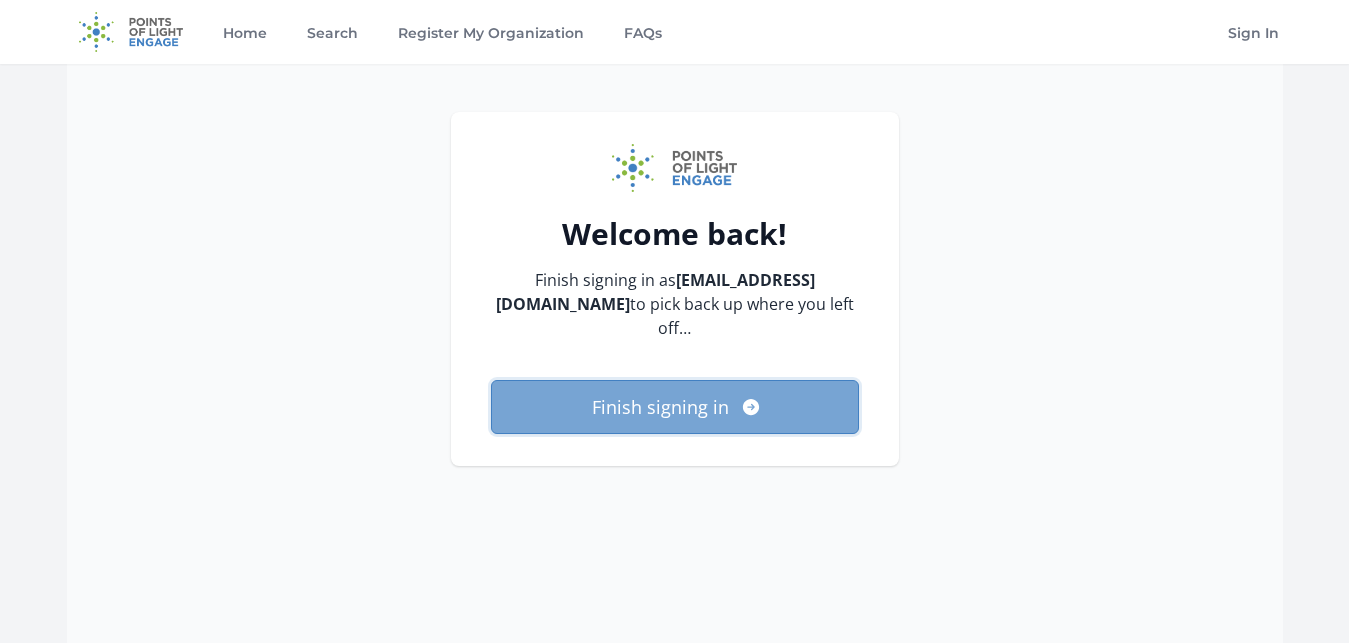 click on "Finish signing in" at bounding box center (675, 407) 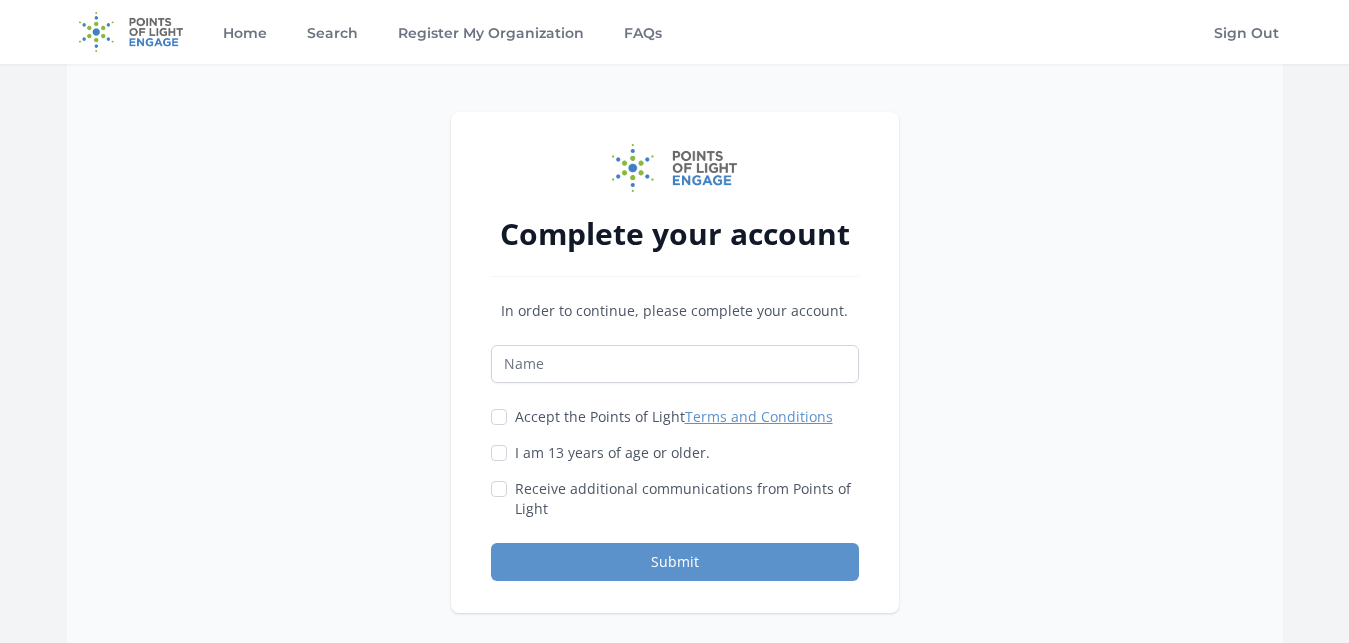 scroll, scrollTop: 0, scrollLeft: 0, axis: both 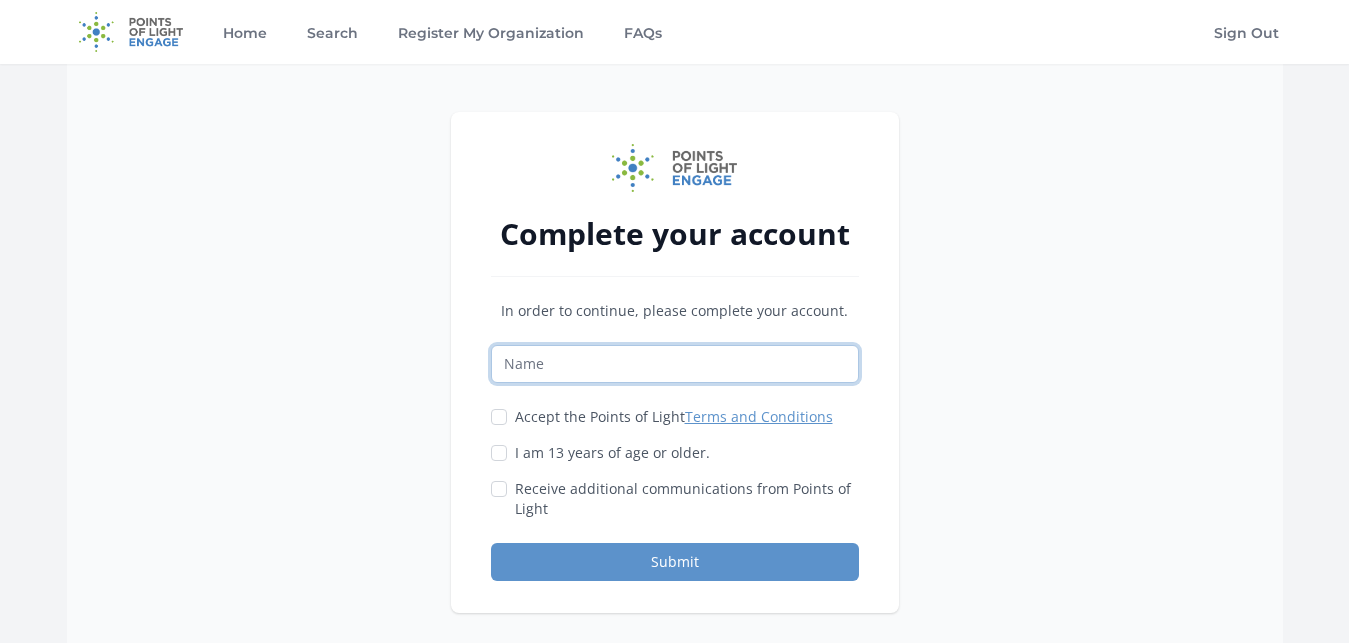 click at bounding box center [675, 364] 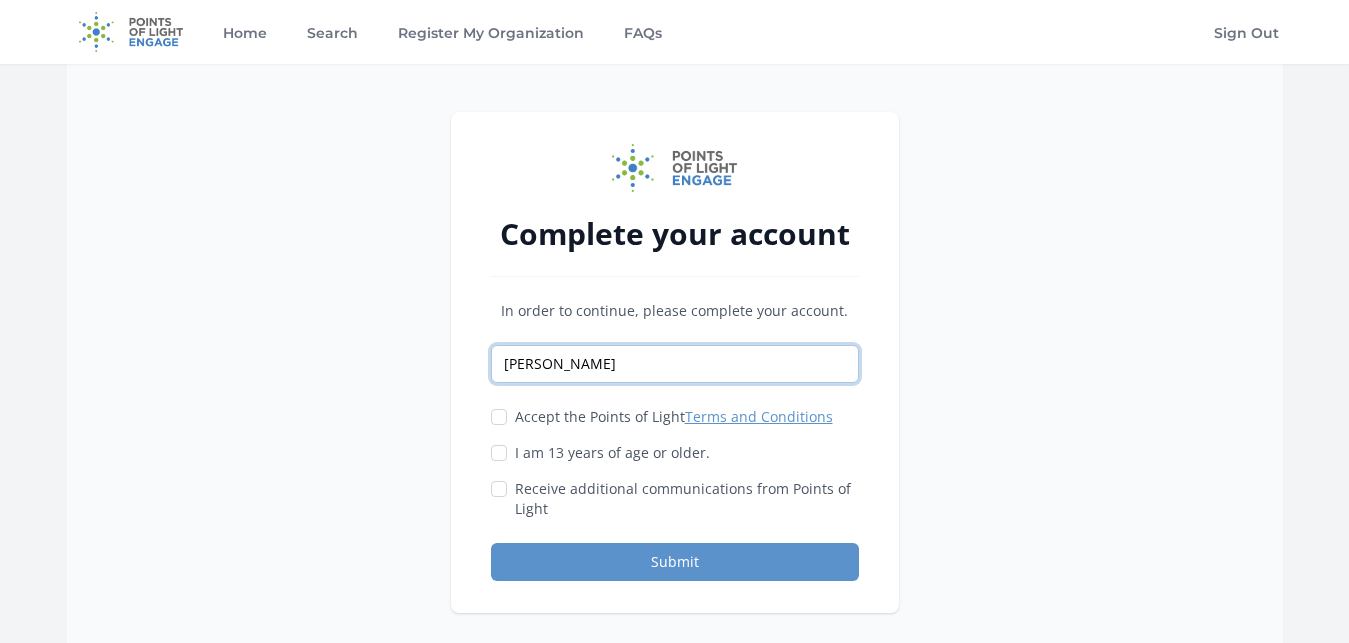 type on "[PERSON_NAME]" 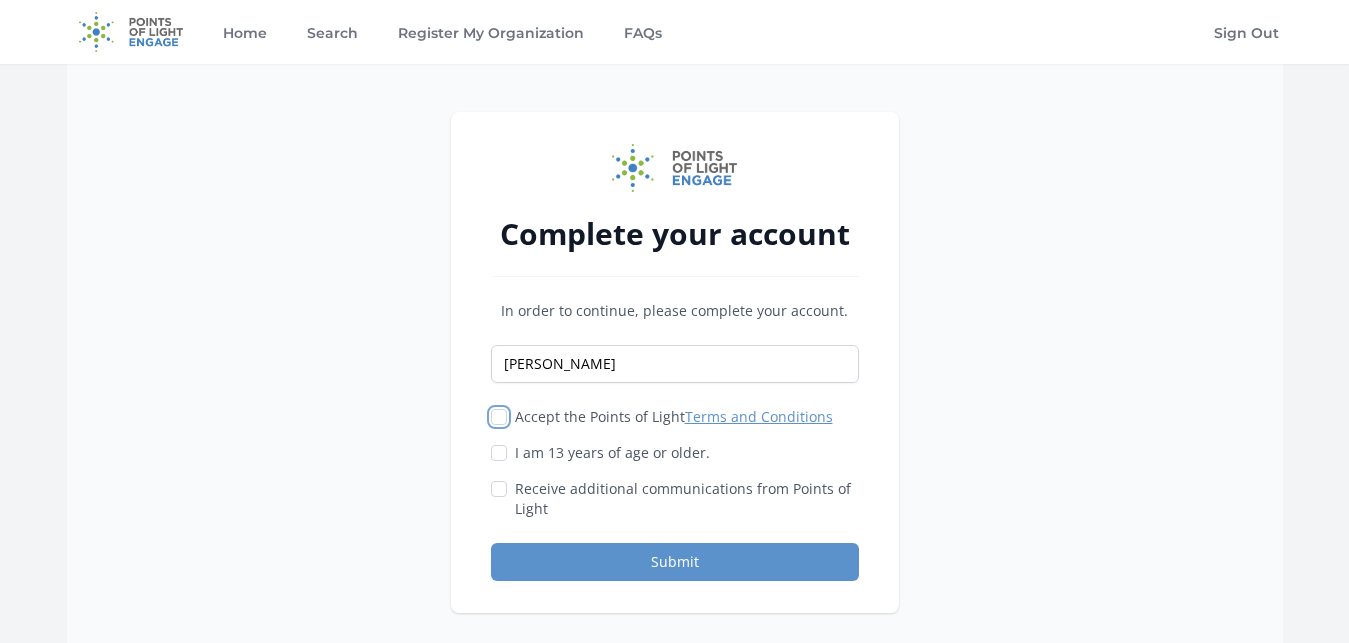 click on "Accept the Points of Light  Terms and Conditions" at bounding box center (499, 417) 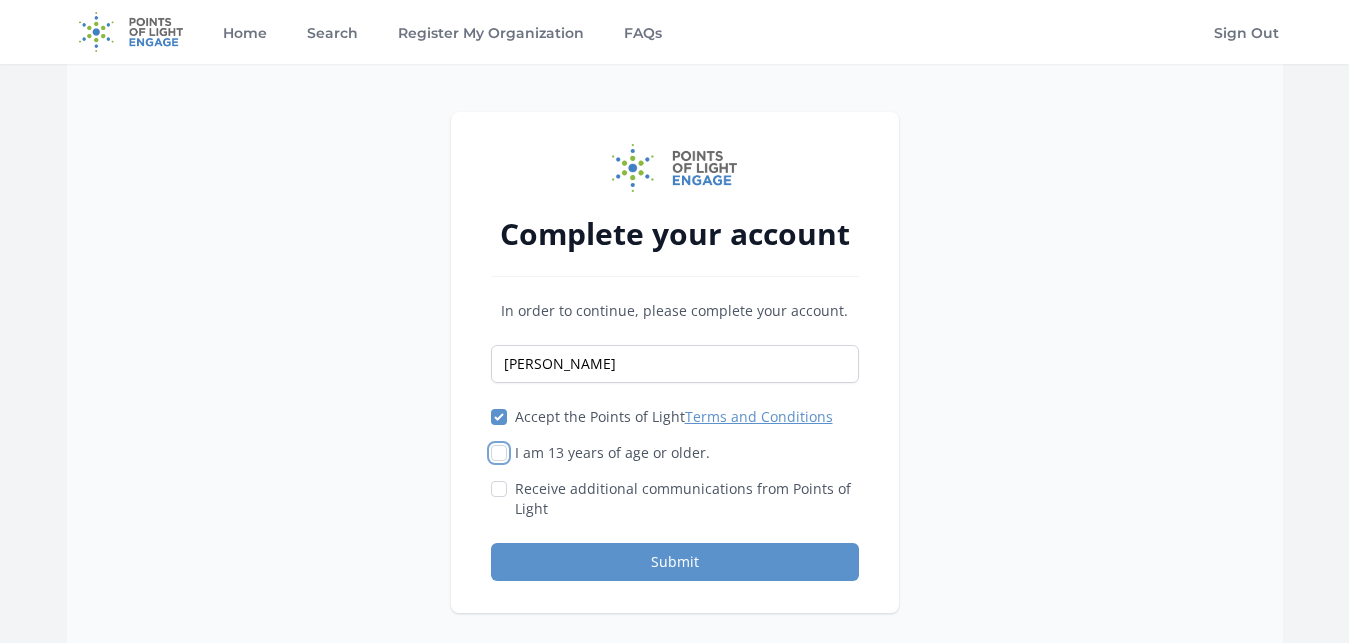 click on "I am 13 years of age or older." at bounding box center (499, 453) 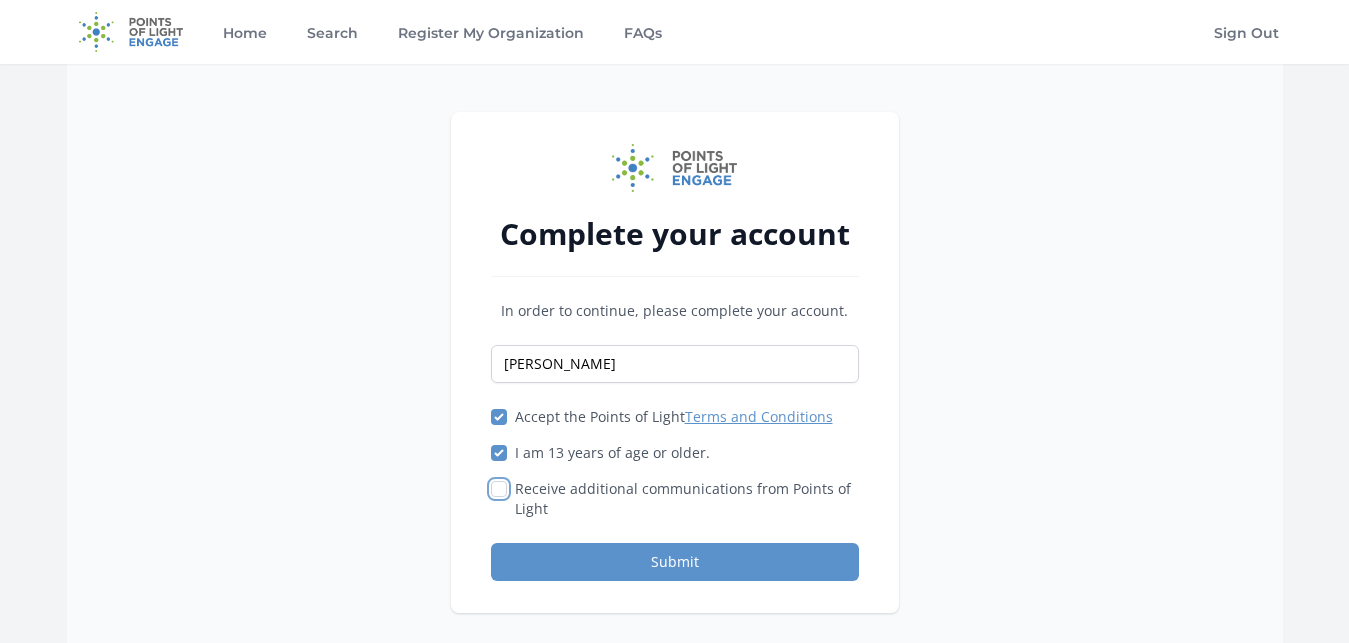 click on "Receive additional communications from Points of Light" at bounding box center (499, 489) 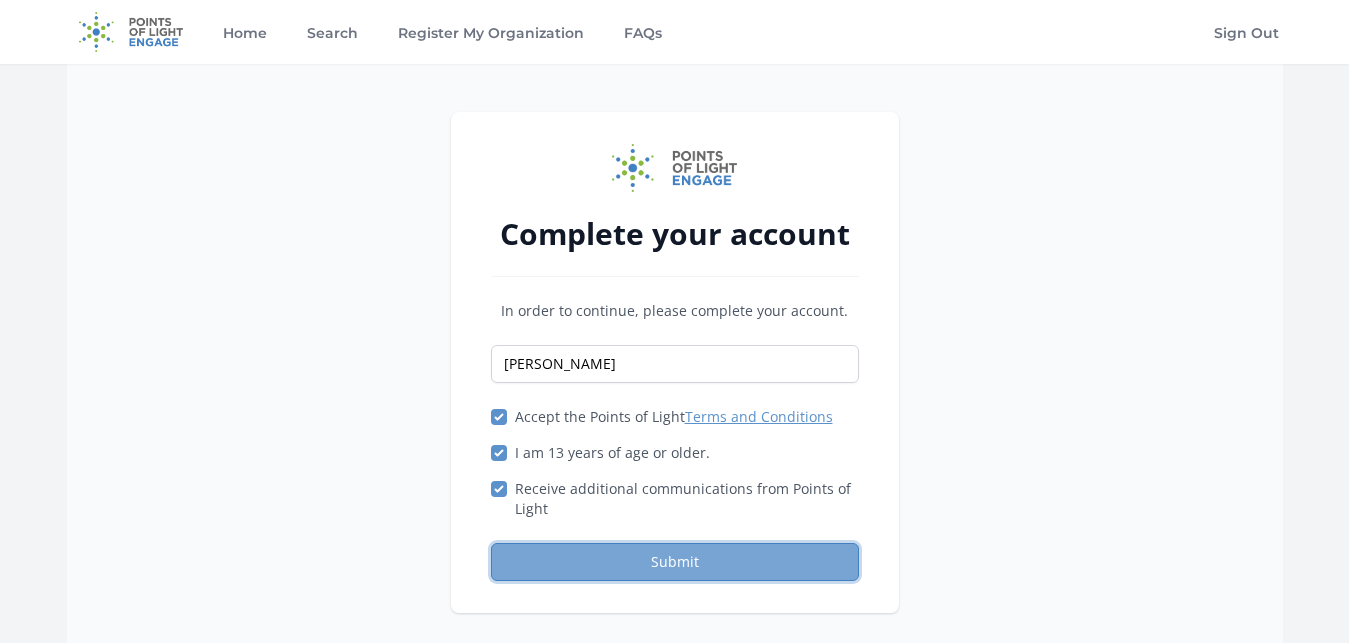 click on "Submit" at bounding box center (675, 562) 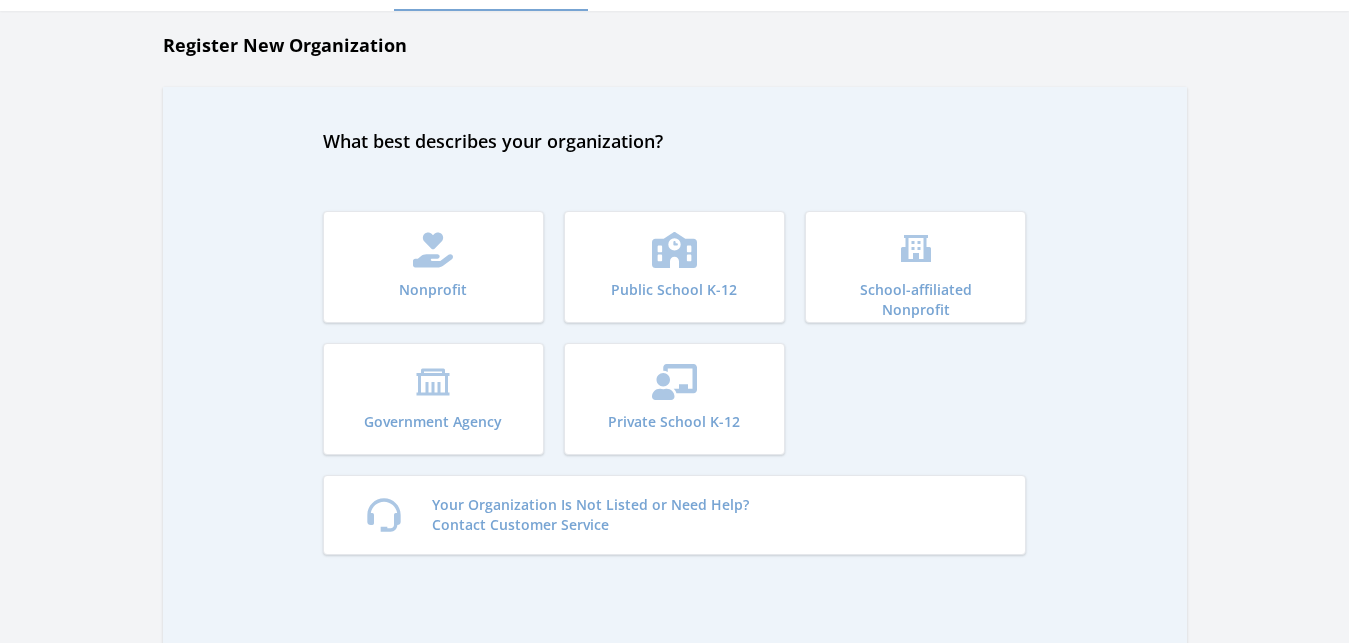 scroll, scrollTop: 102, scrollLeft: 0, axis: vertical 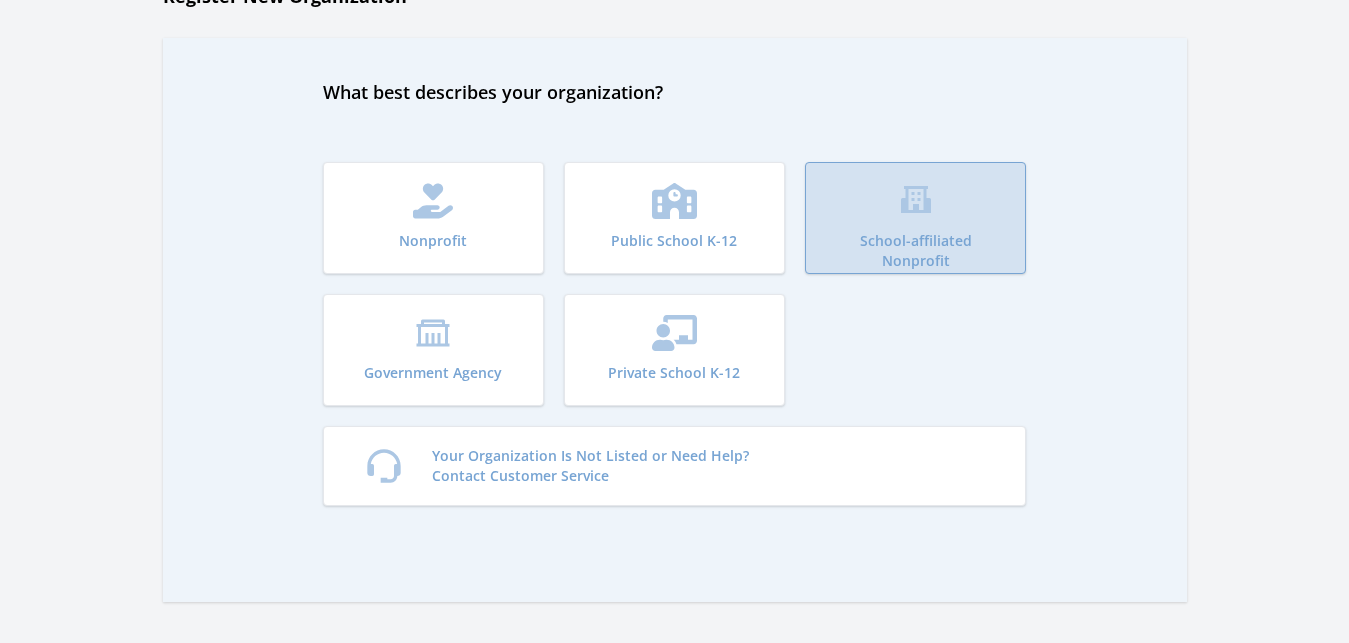 click on "School-affiliated Nonprofit" at bounding box center [915, 218] 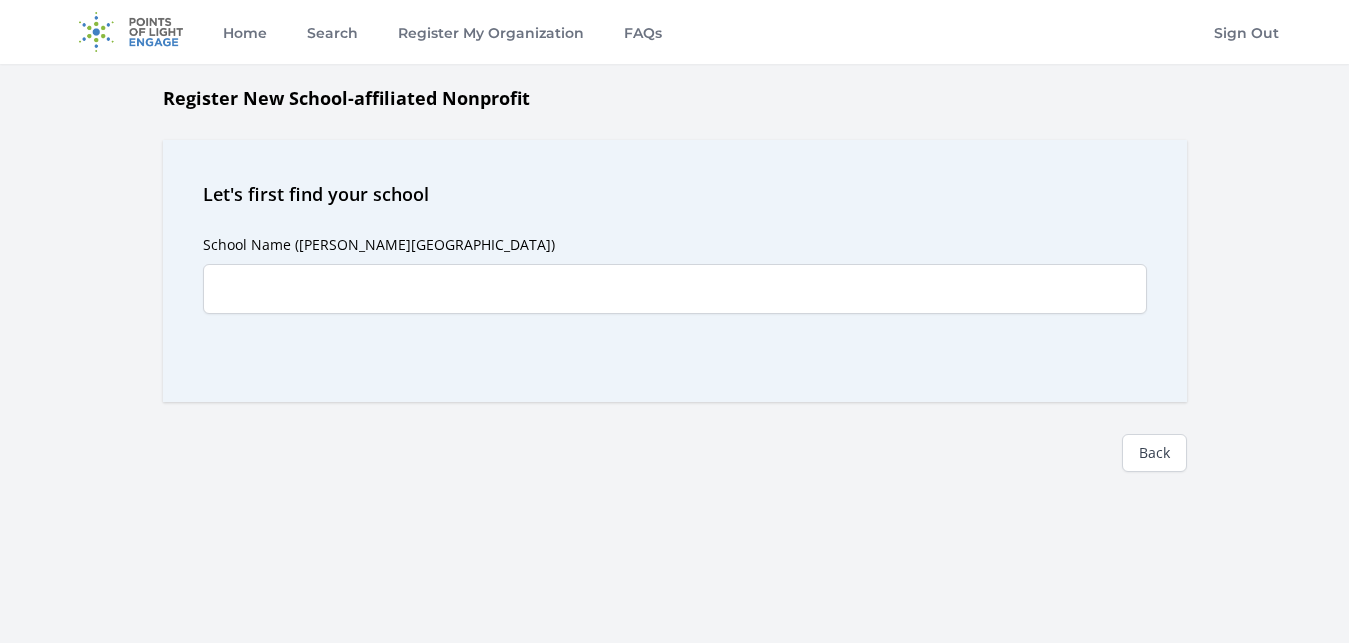 scroll, scrollTop: 0, scrollLeft: 0, axis: both 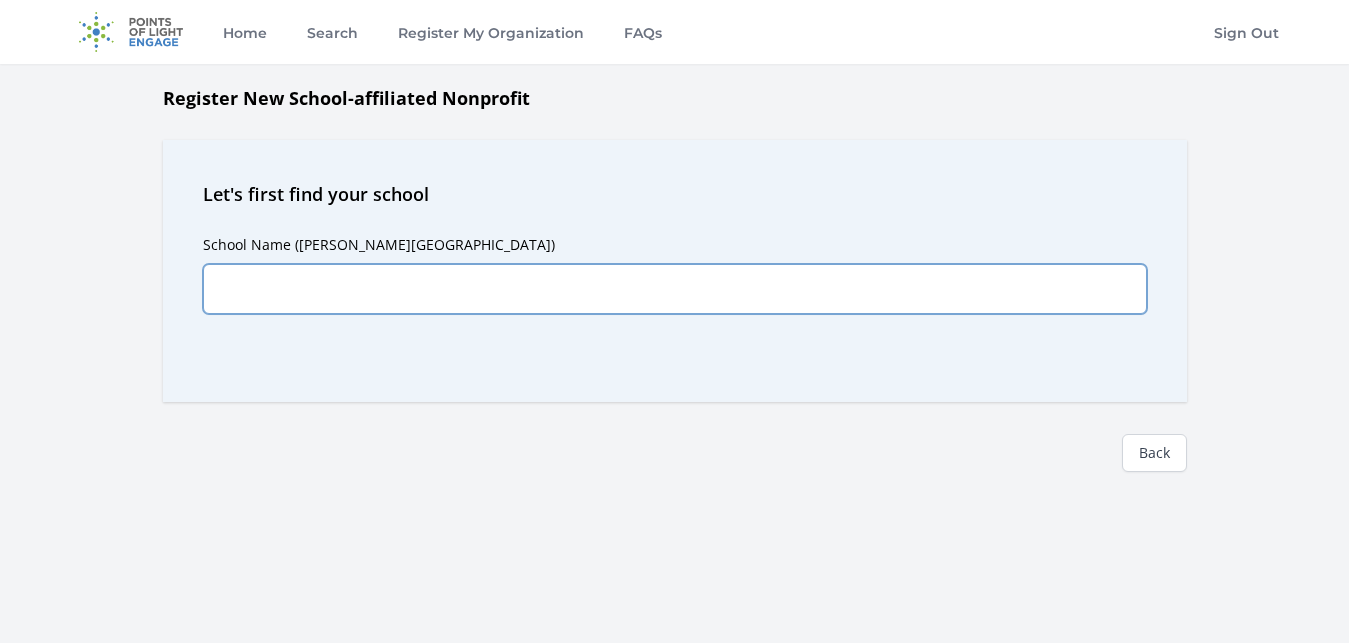 click on "School Name (e.g. Kennedy Elementary School)" at bounding box center [675, 289] 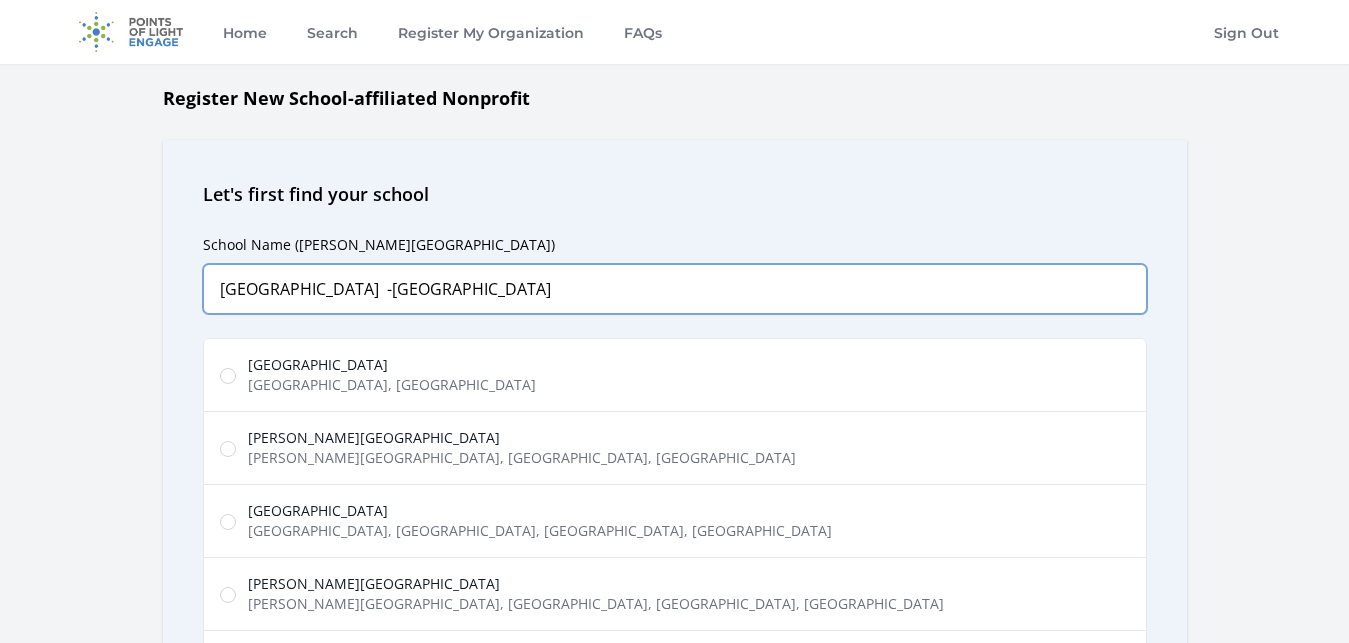 click on "Cornerstone High school  -Okweta" at bounding box center (675, 289) 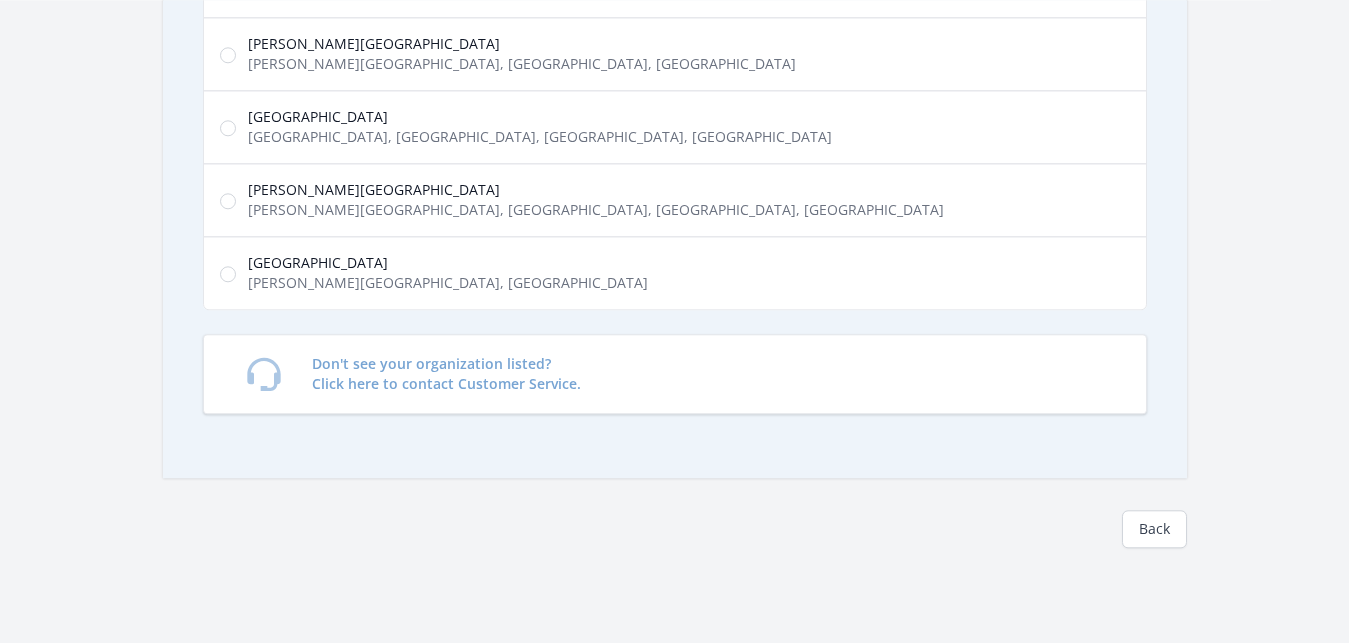 scroll, scrollTop: 408, scrollLeft: 0, axis: vertical 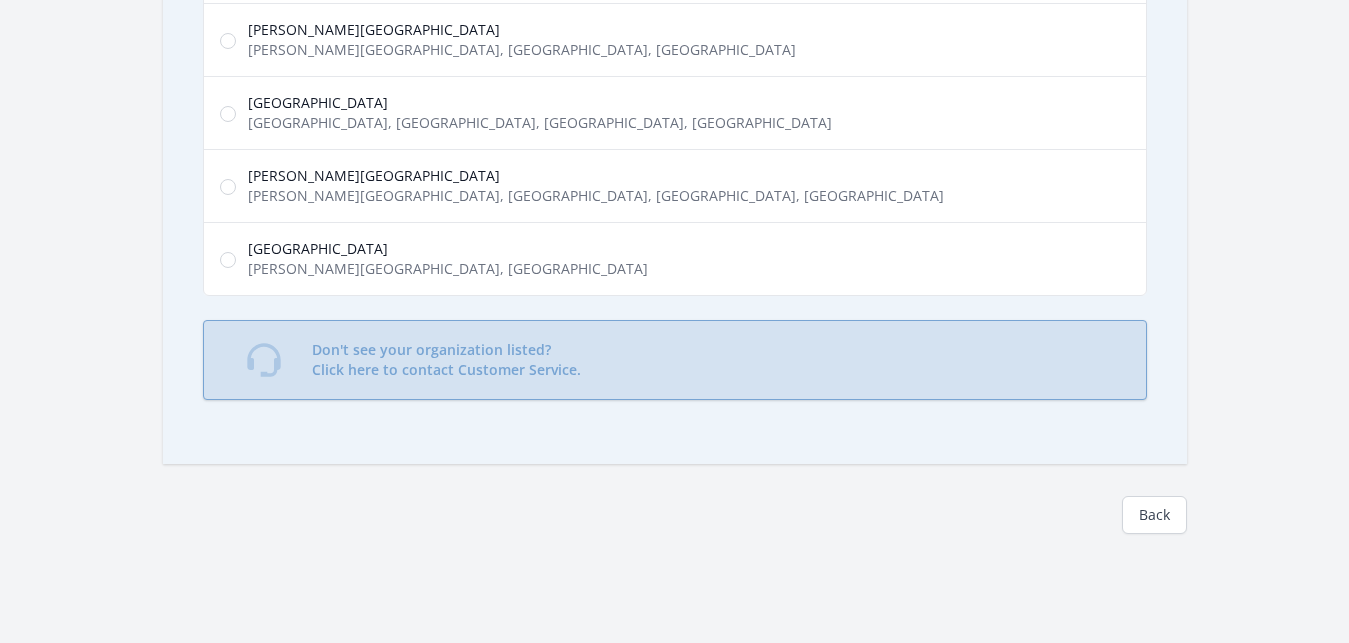 type on "Cornerstone High school  -Okweta" 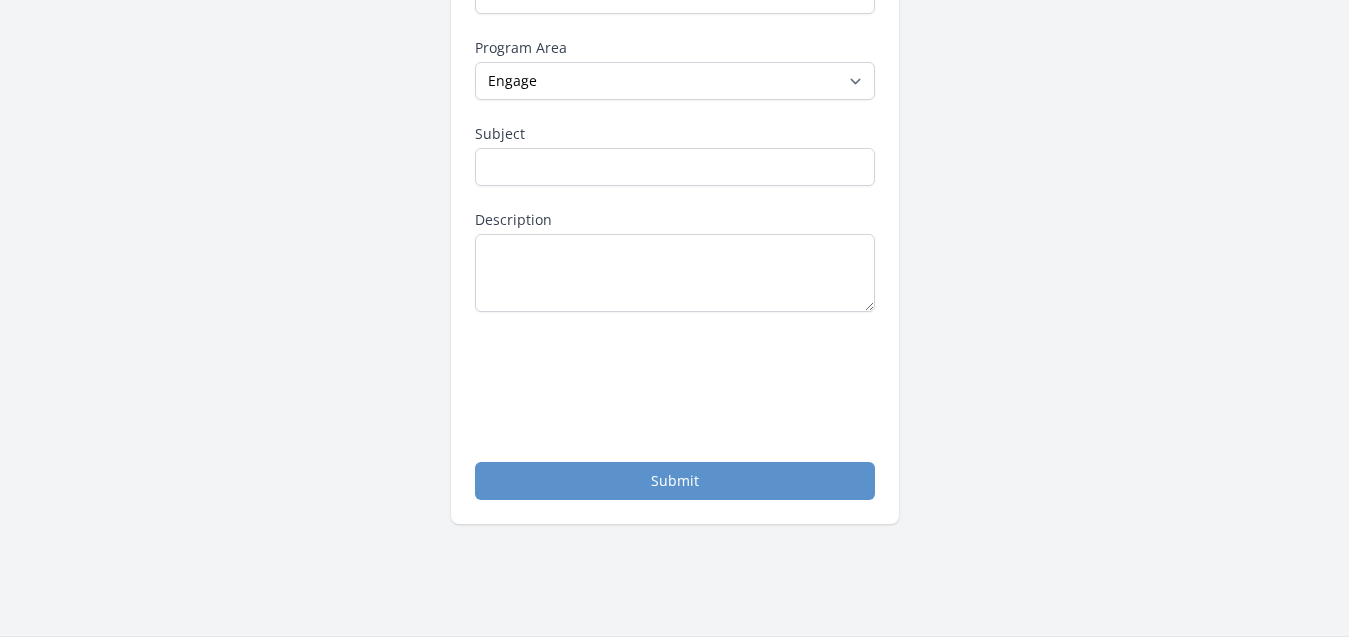 scroll, scrollTop: 0, scrollLeft: 0, axis: both 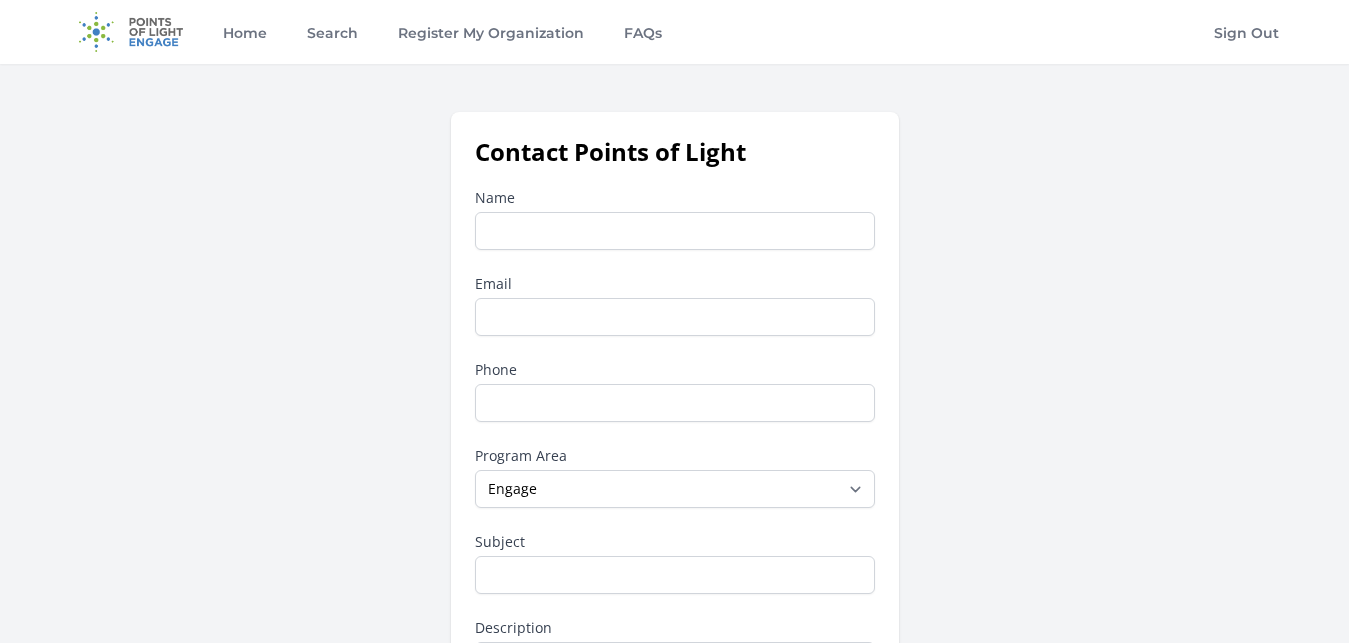 click on "Contact Points of Light
Name
Email
Phone
Program Area
--None--
Daily Point of Light Award Global Network Affiliates" at bounding box center [675, 522] 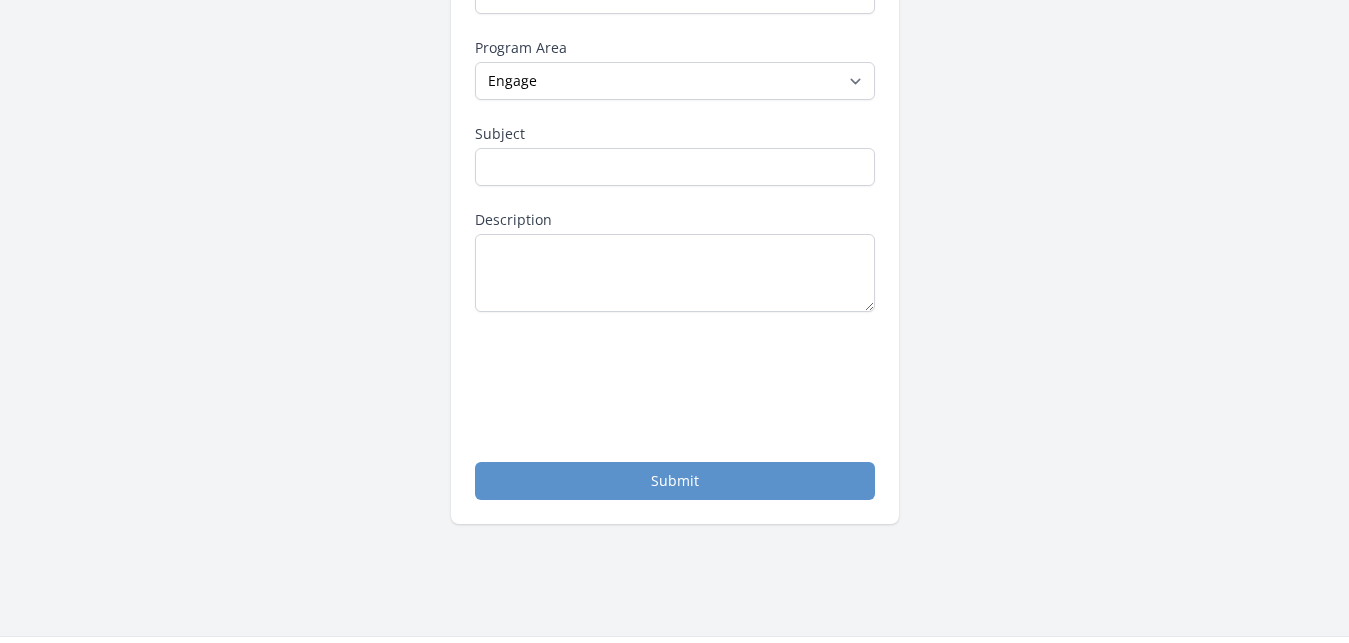scroll, scrollTop: 0, scrollLeft: 0, axis: both 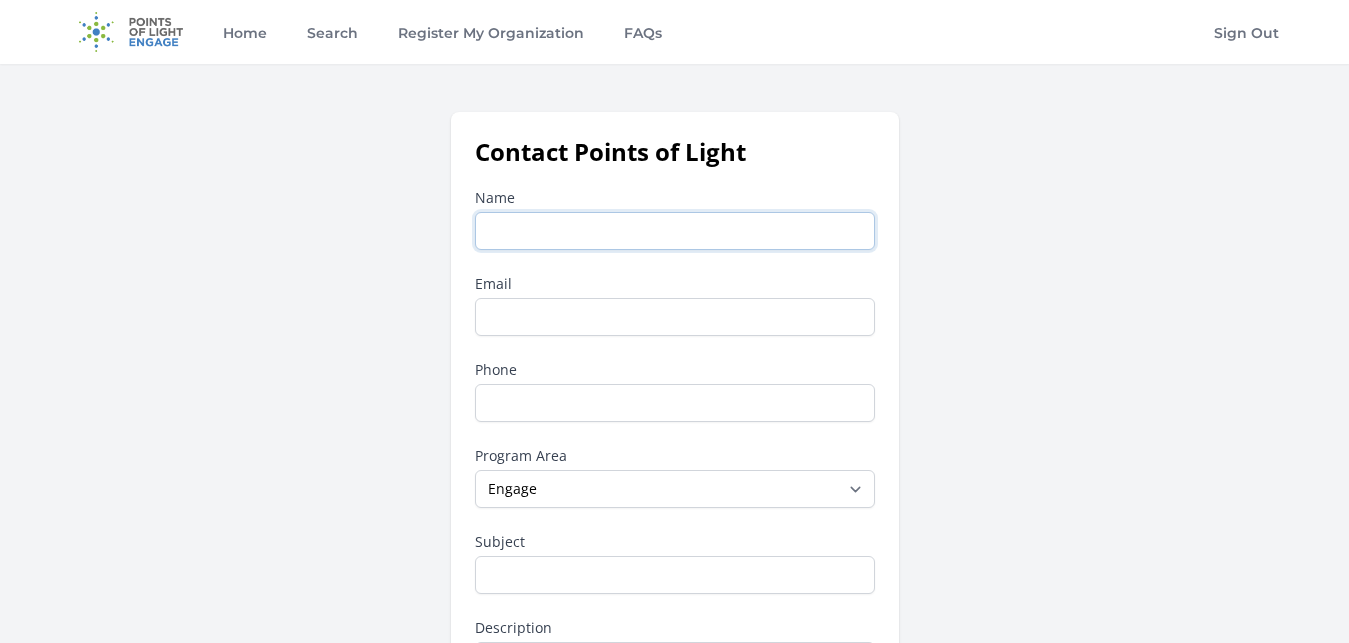 click on "Name" at bounding box center [675, 231] 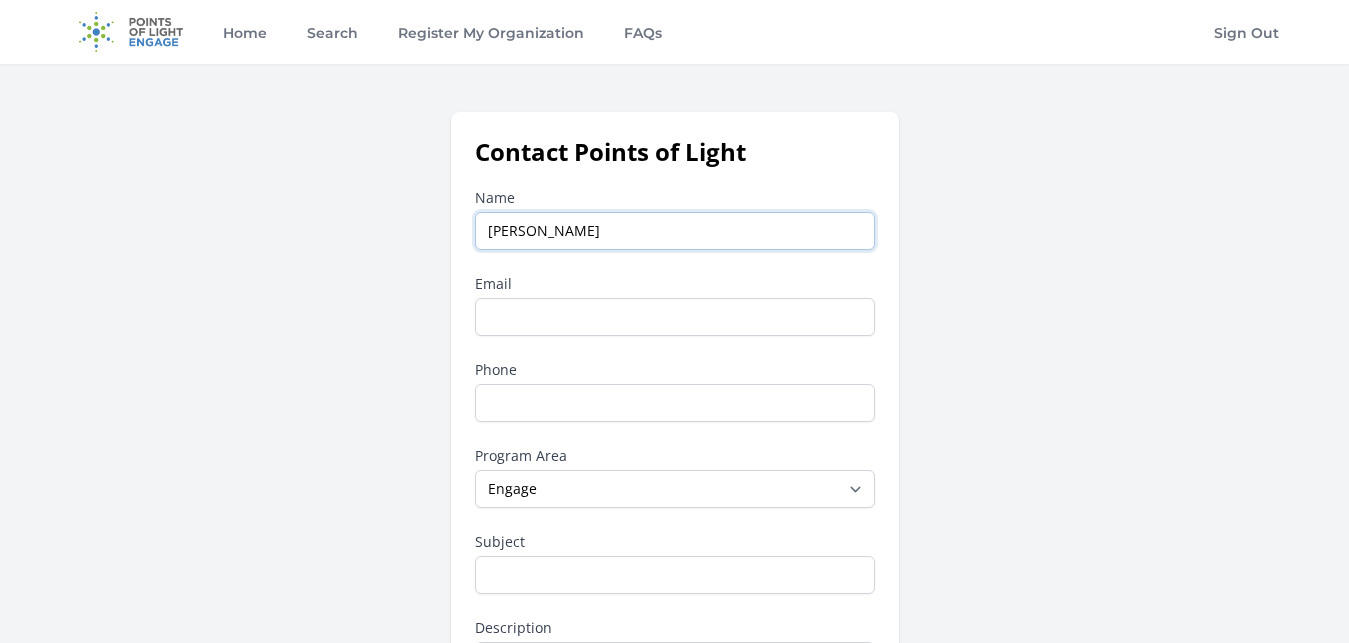 type on "James   Alemu" 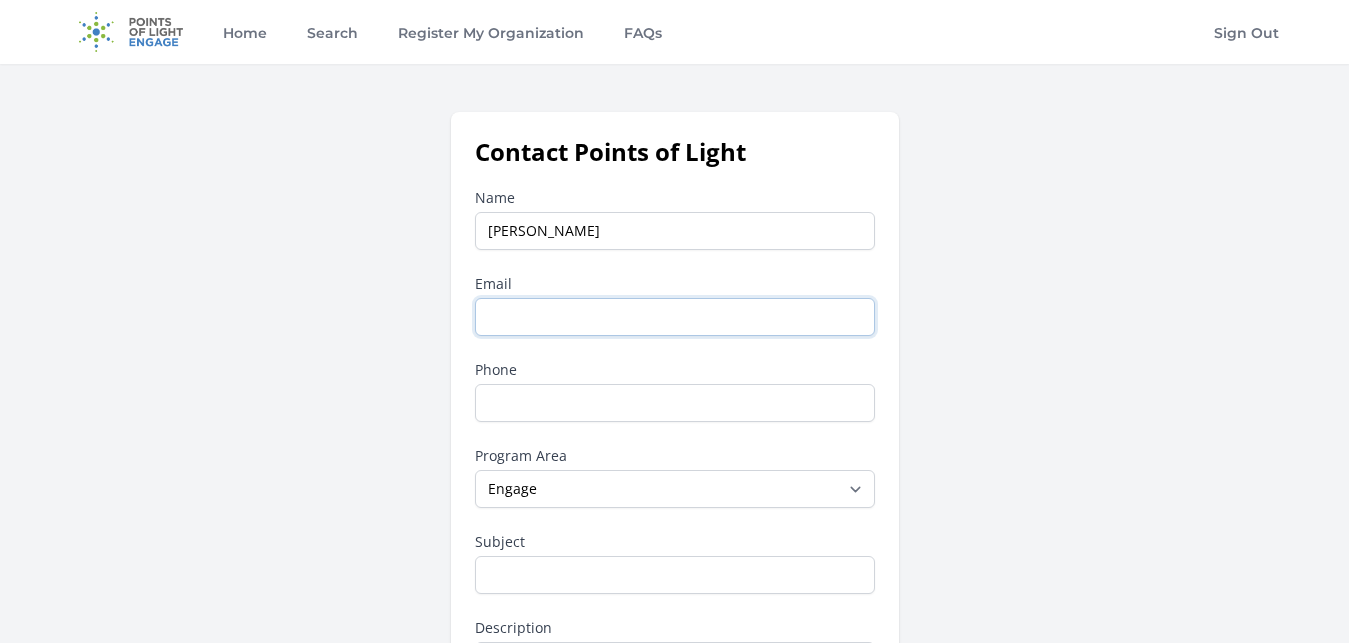 click on "Email" at bounding box center [675, 317] 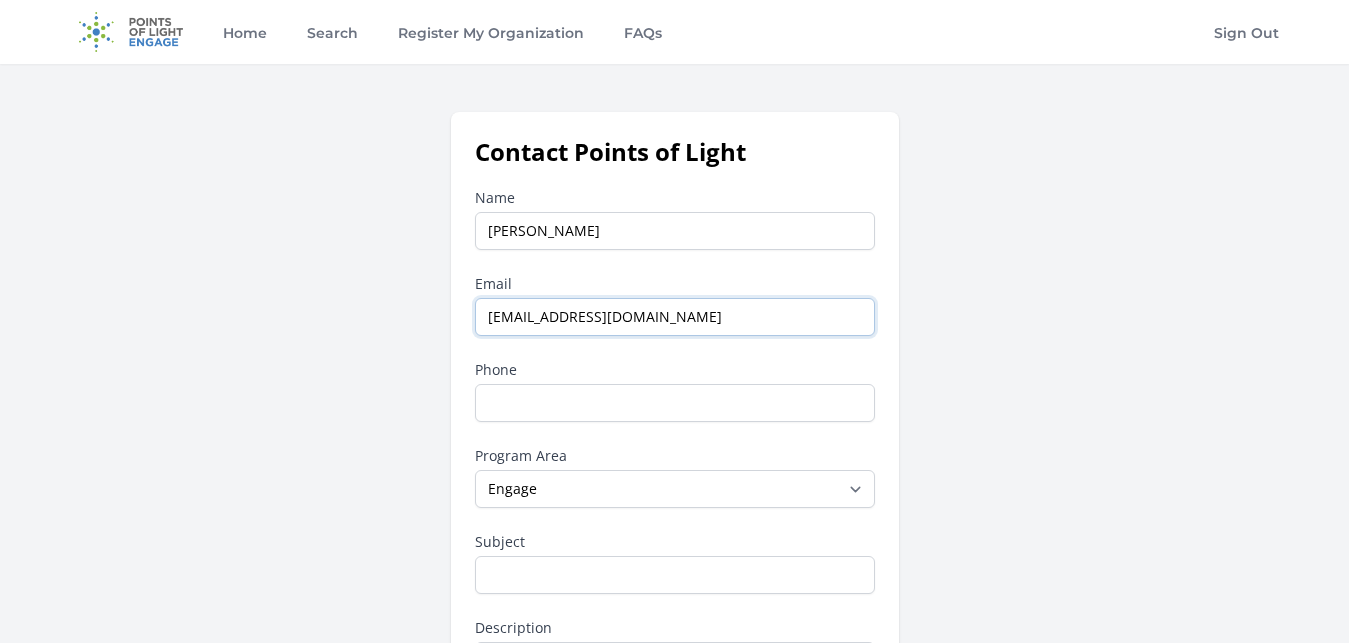 type on "okwetaci@gmail.com" 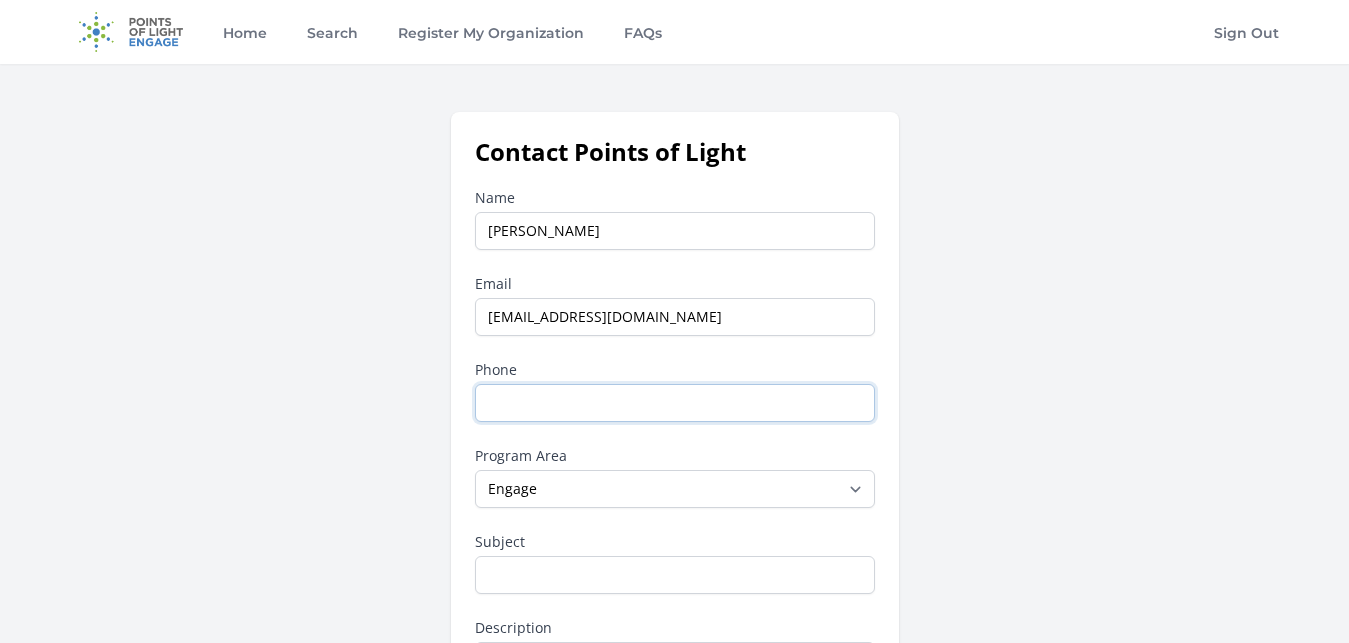click on "Phone" at bounding box center (675, 403) 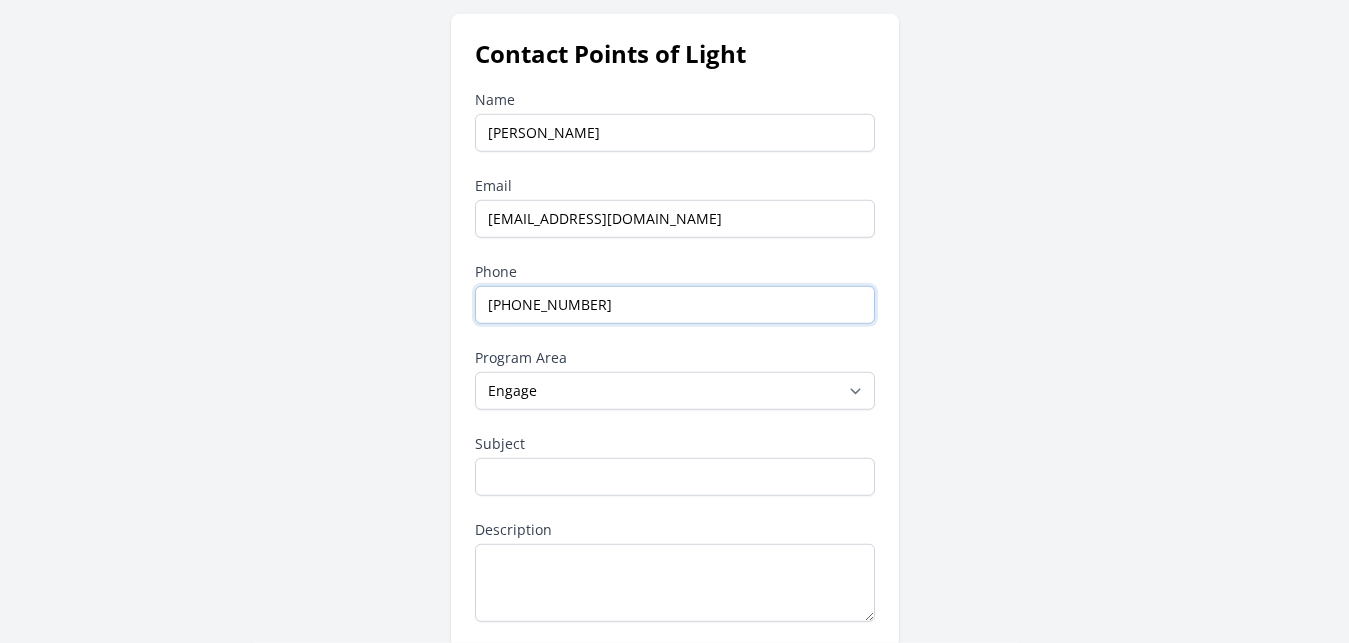 scroll, scrollTop: 204, scrollLeft: 0, axis: vertical 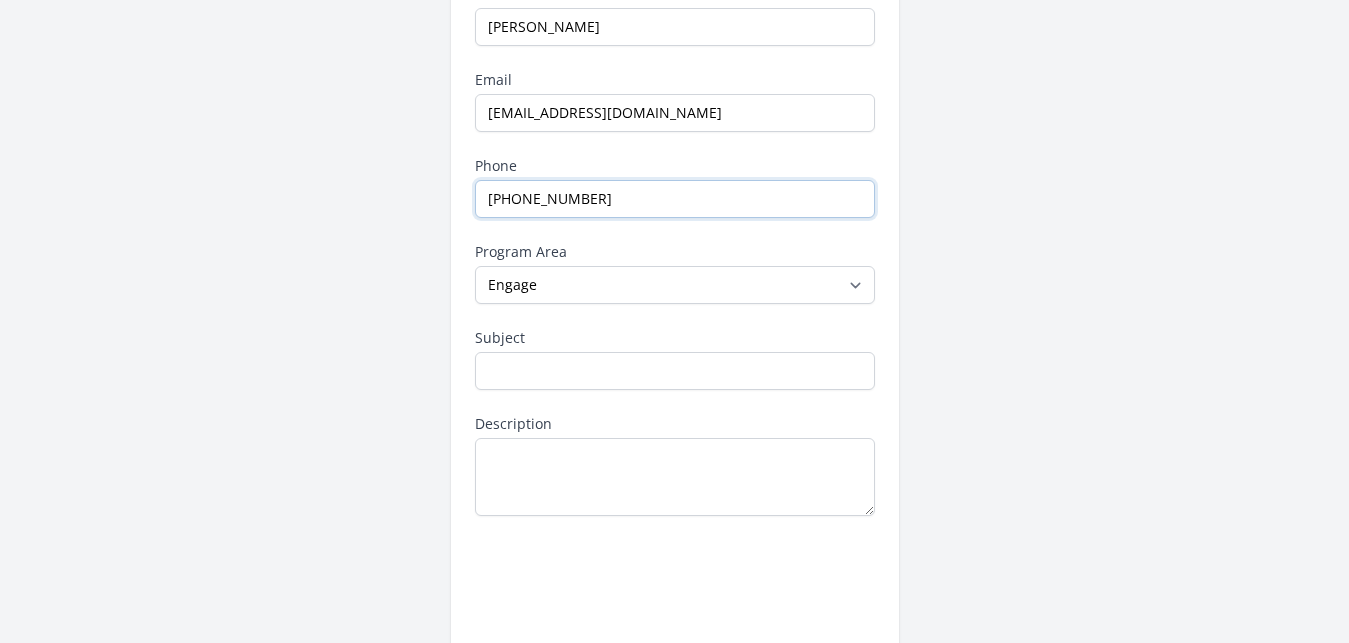 type on "+256 782 590 751" 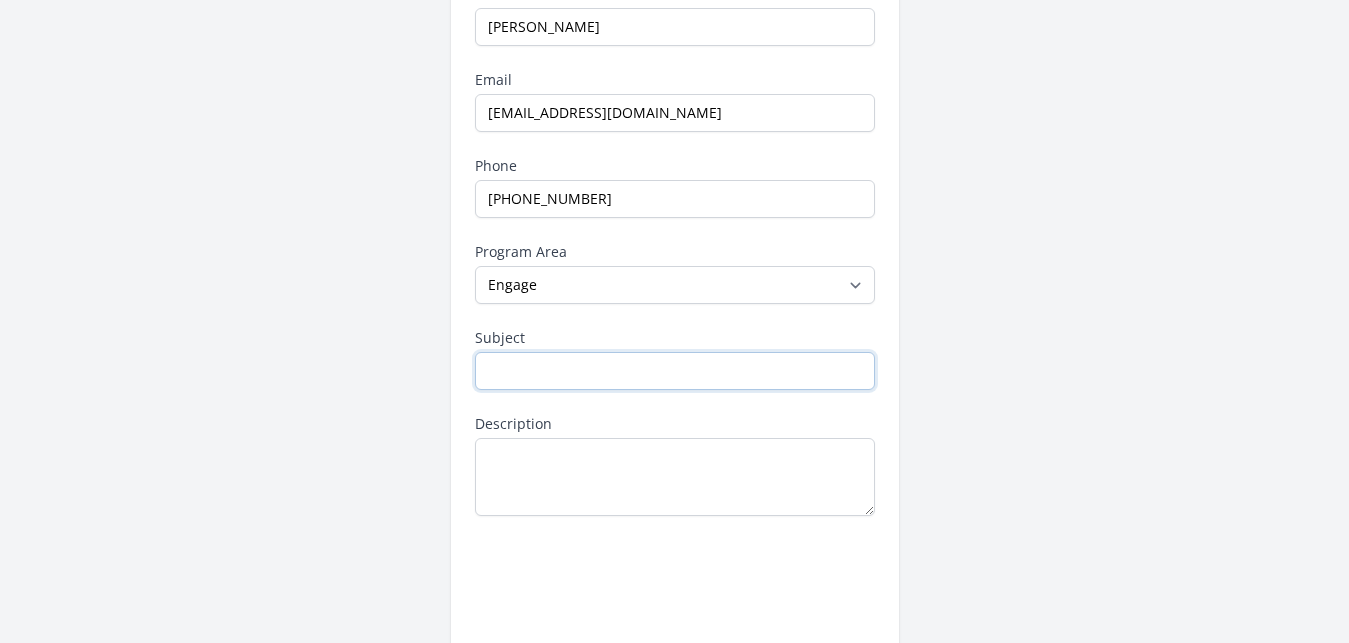 click on "Subject" at bounding box center [675, 371] 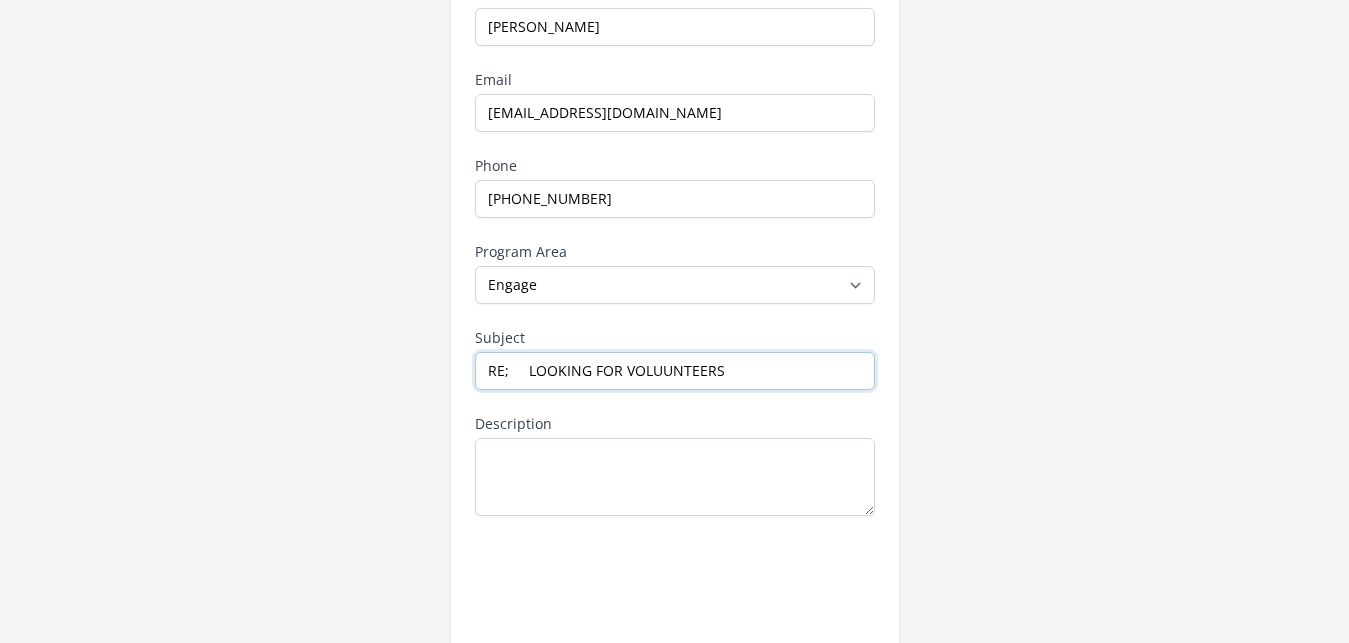 type on "RE;     LOOKING FOR VOLUUNTEERS" 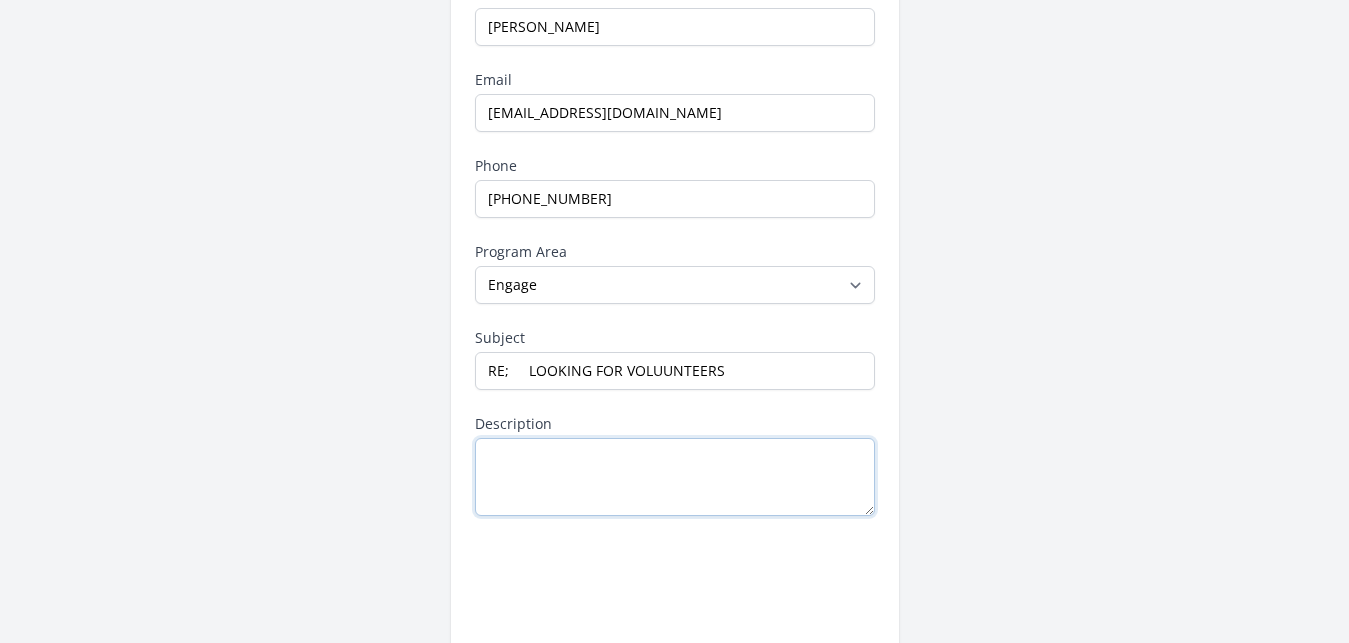 click on "Description" at bounding box center [675, 477] 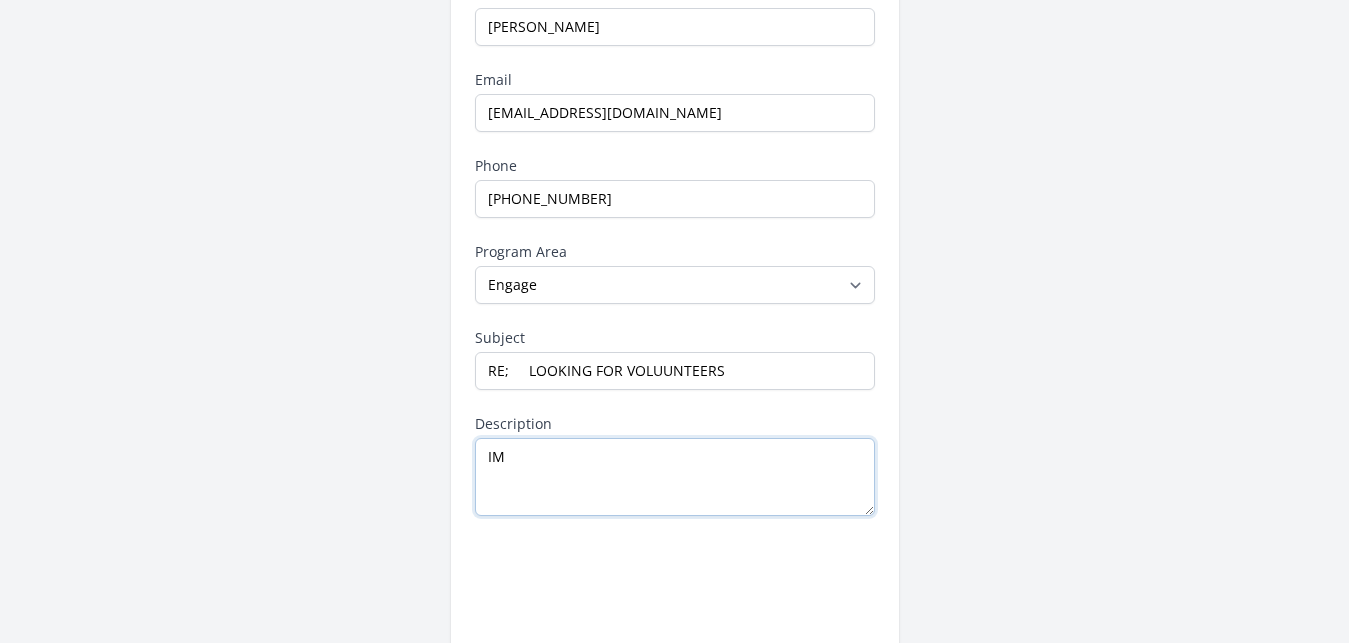 type on "I" 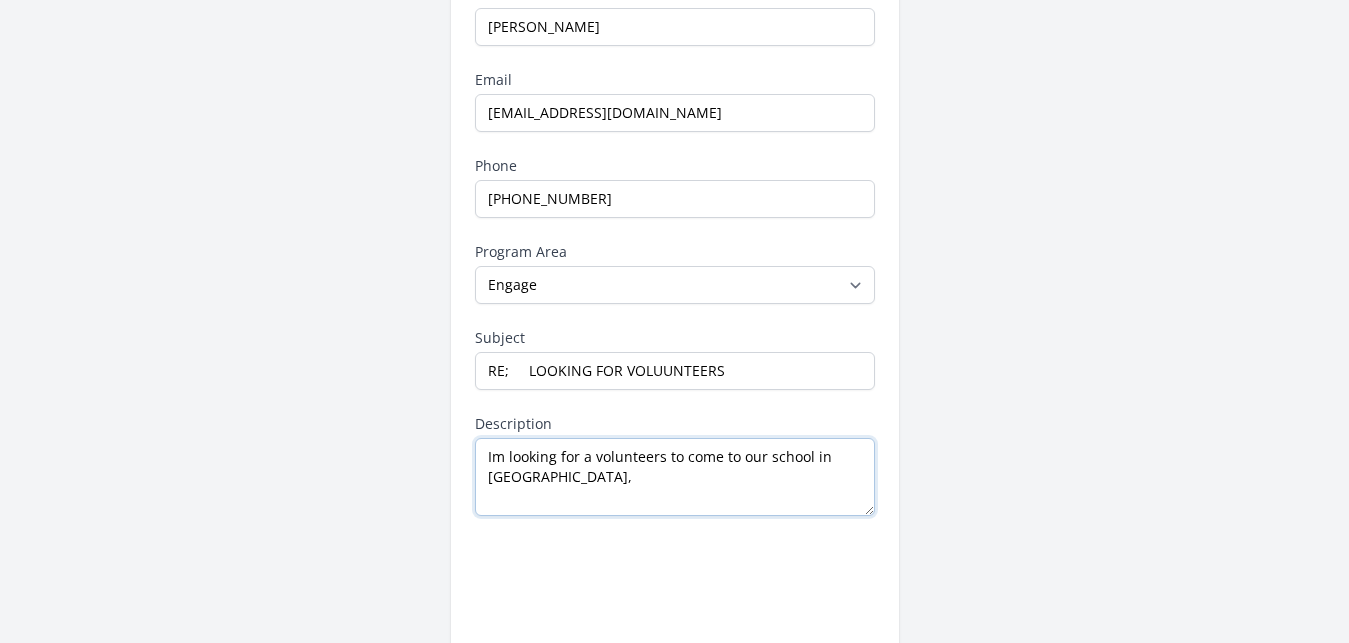 click on "Im looking for a volunteers to come to our school in Uganda," at bounding box center (675, 477) 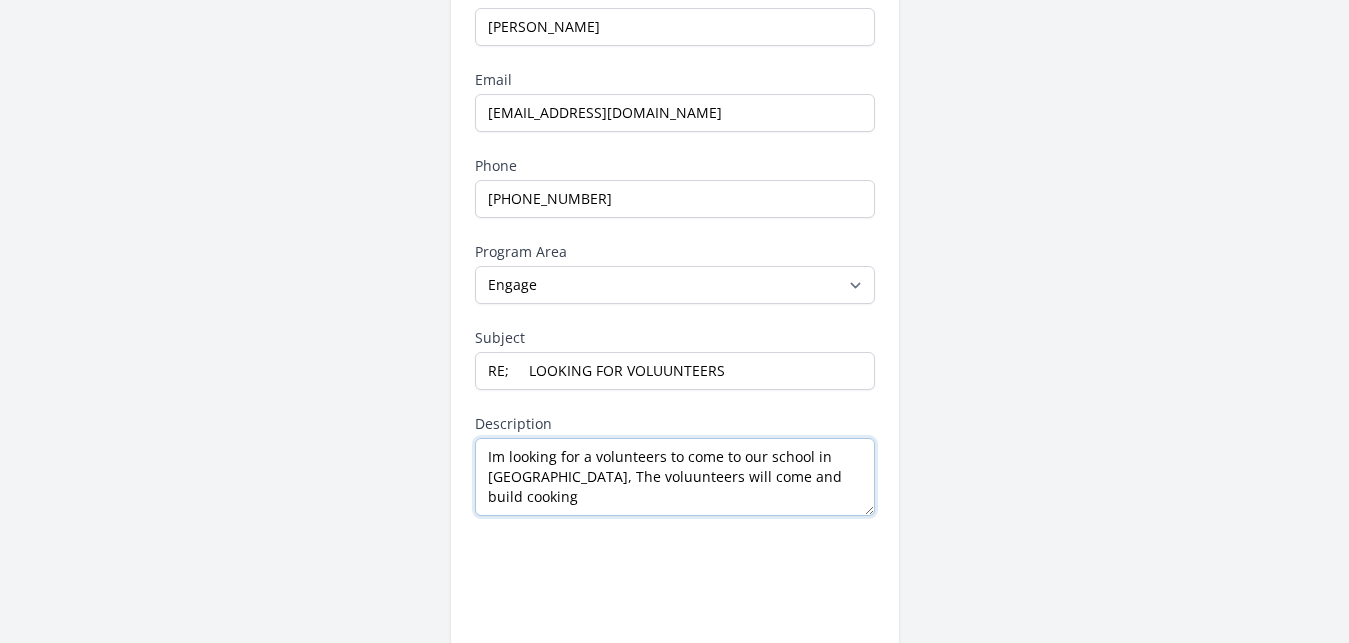 click on "Im looking for a volunteers to come to our school in Uganda, The voluunteers will come and build cooking" at bounding box center (675, 477) 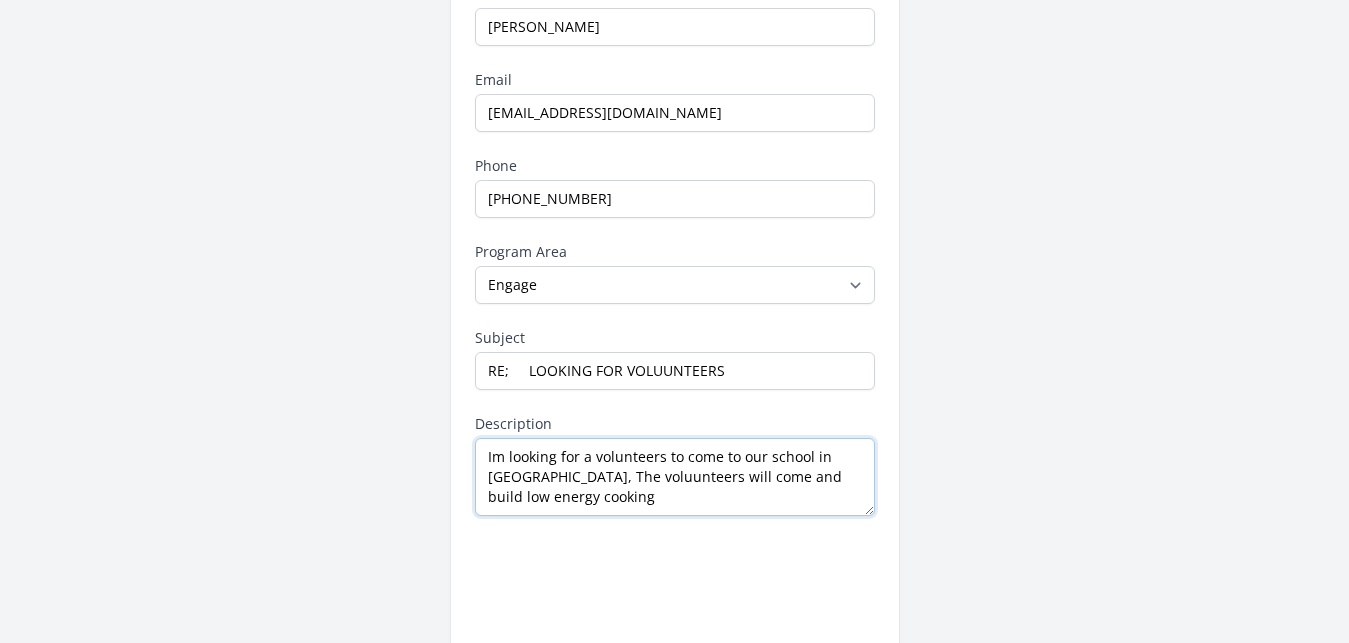 click on "Im looking for a volunteers to come to our school in Uganda, The voluunteers will come and build low energy cooking" at bounding box center [675, 477] 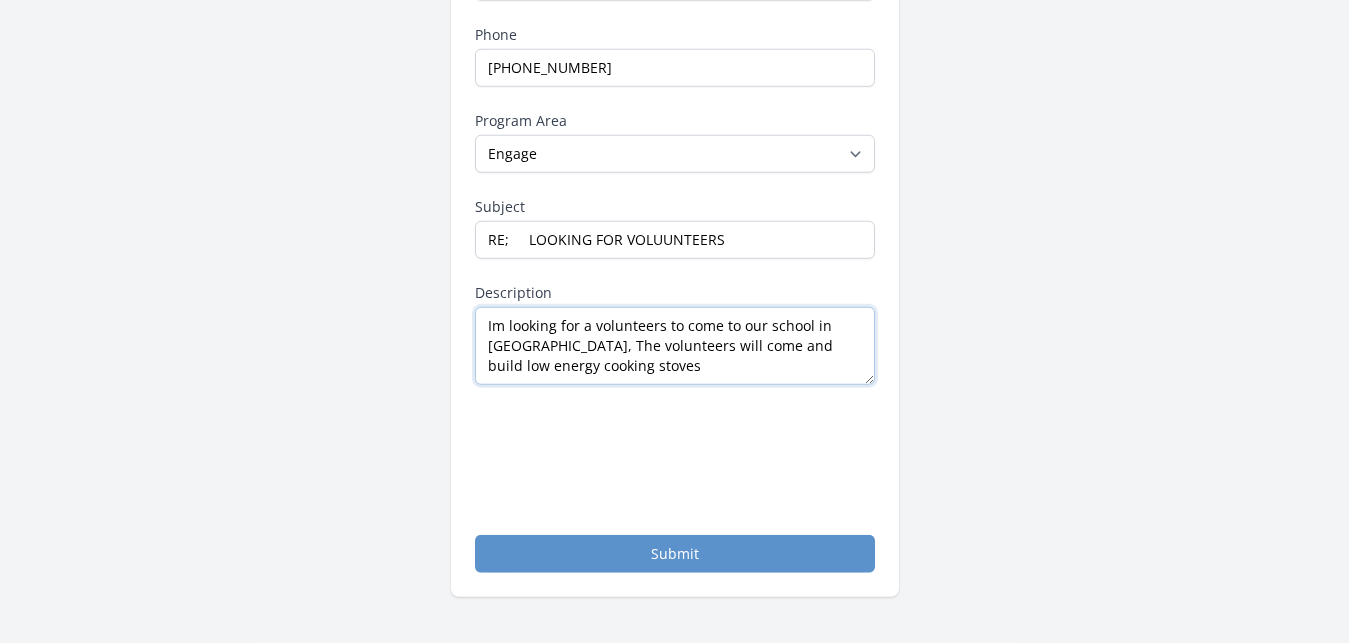 scroll, scrollTop: 510, scrollLeft: 0, axis: vertical 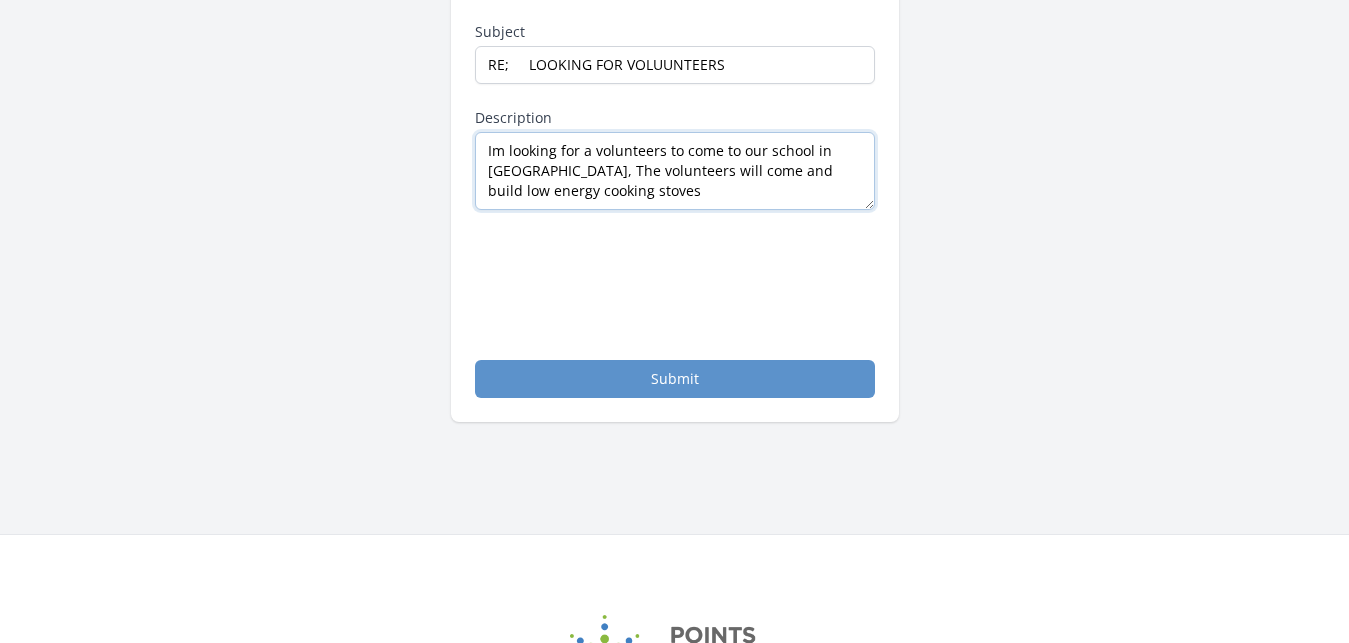 type on "Im looking for a volunteers to come to our school in Uganda, The volunteers will come and build low energy cooking stoves" 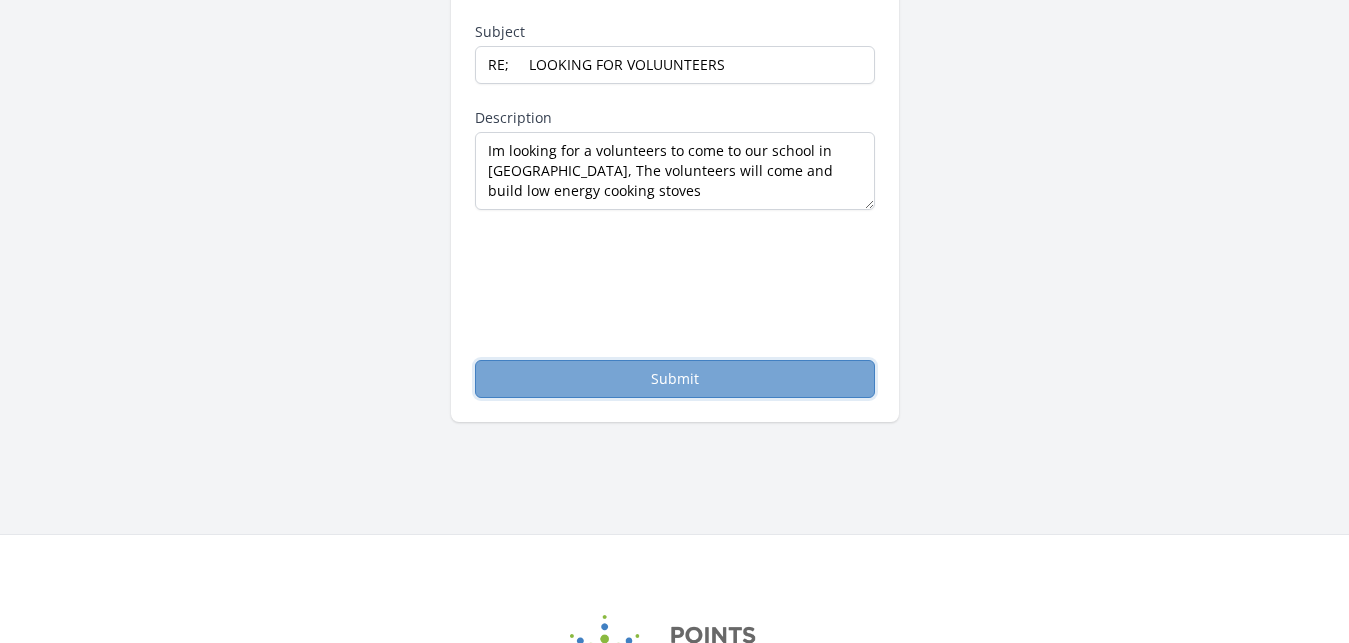 click on "Submit" at bounding box center (675, 379) 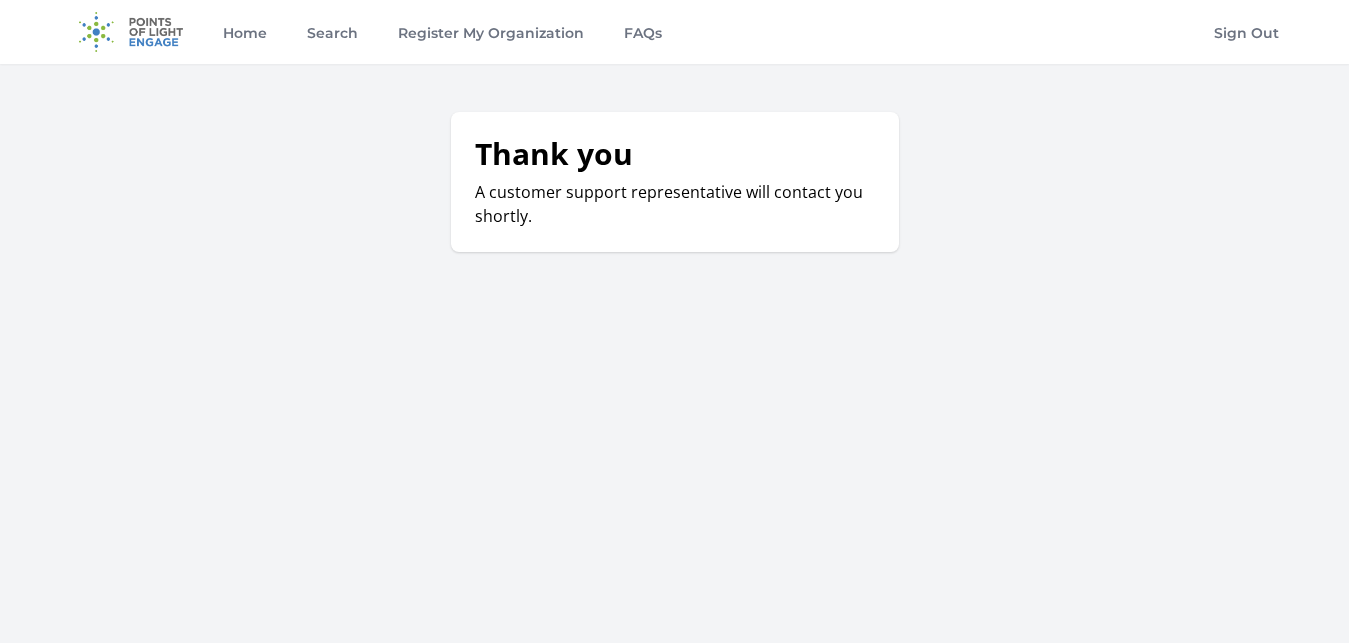 scroll, scrollTop: 0, scrollLeft: 0, axis: both 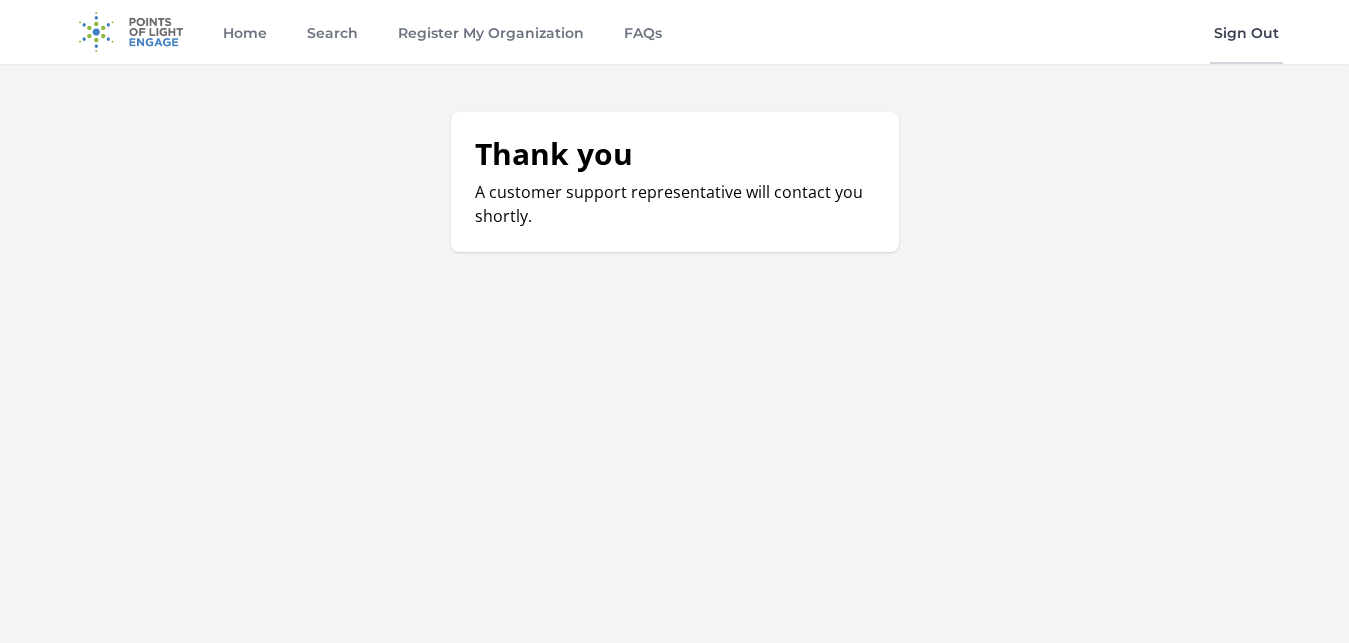 click on "Sign Out" at bounding box center [1246, 32] 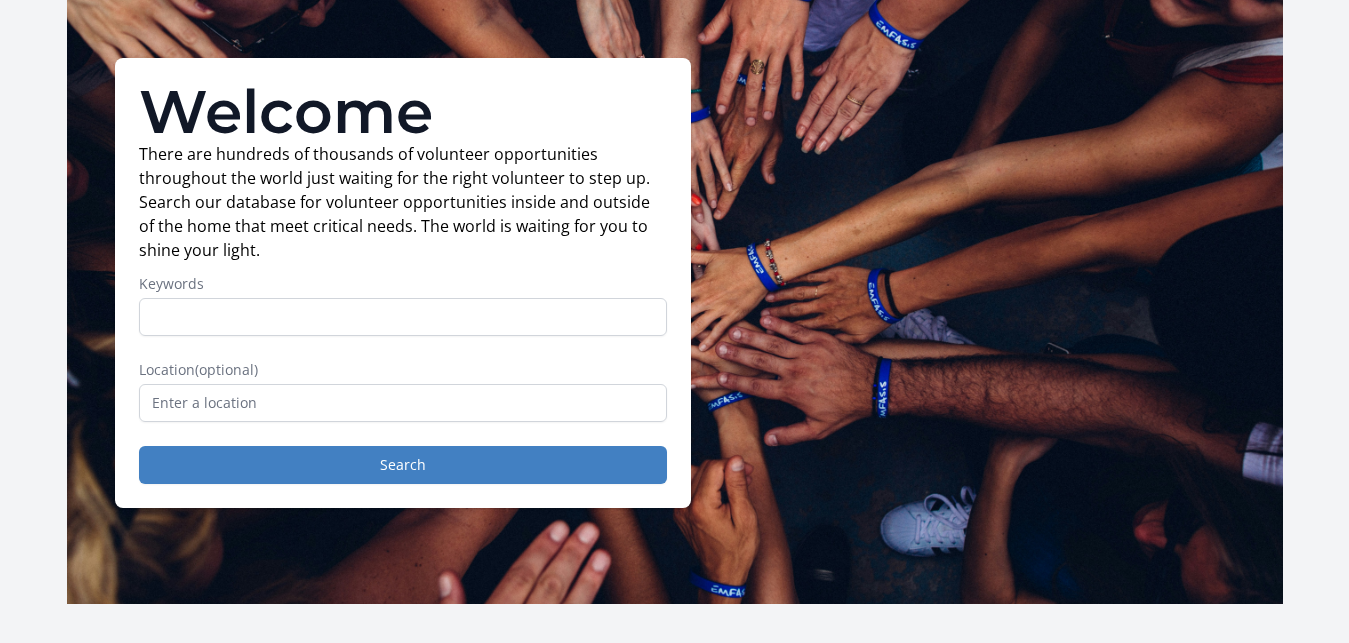 scroll, scrollTop: 0, scrollLeft: 0, axis: both 